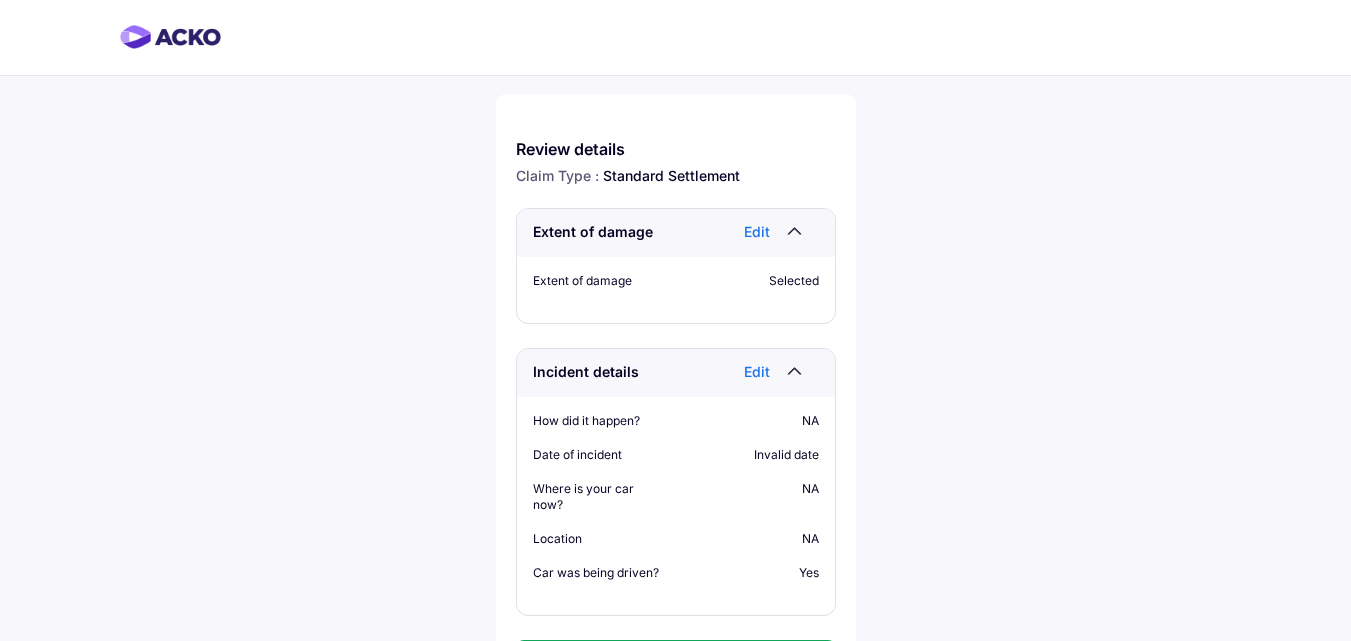 scroll, scrollTop: 87, scrollLeft: 0, axis: vertical 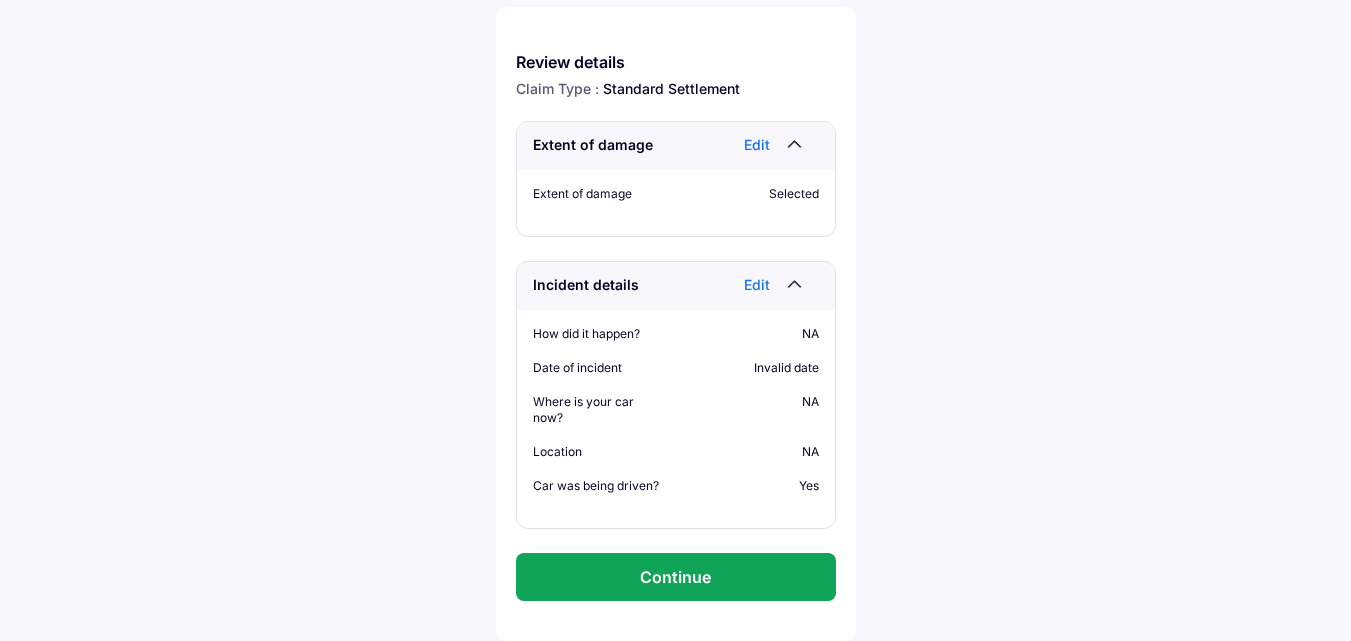 click on "Edit" at bounding box center (761, 146) 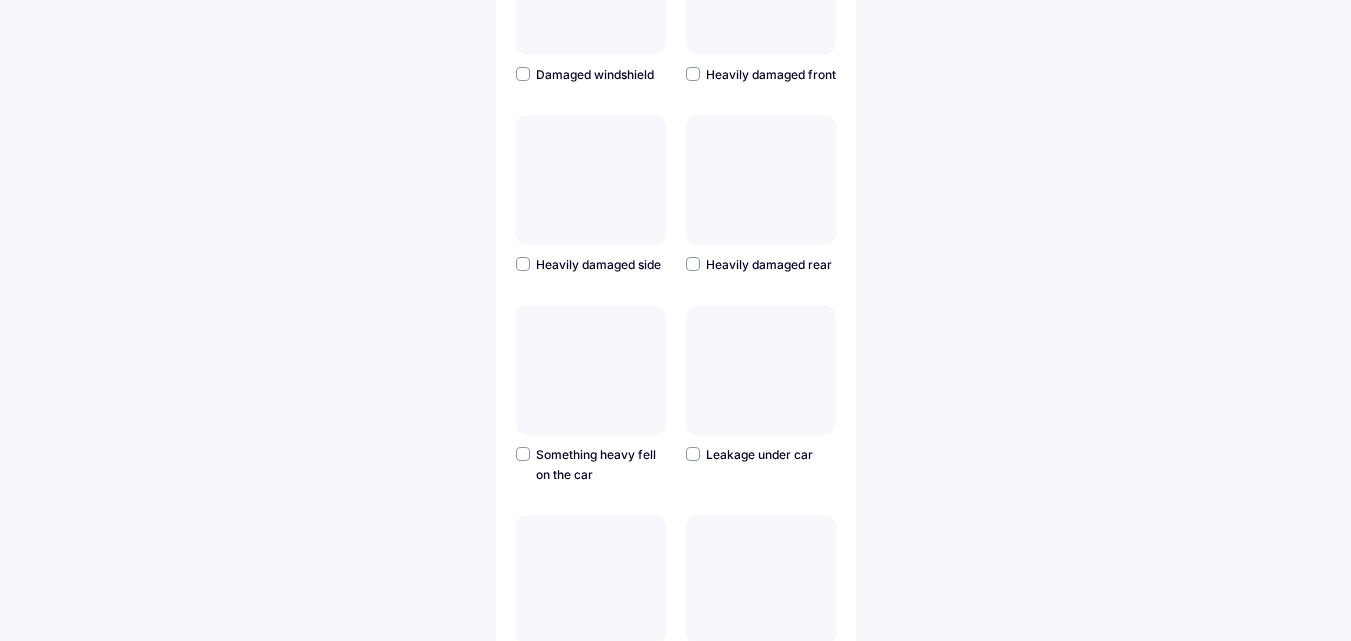 scroll, scrollTop: 261, scrollLeft: 0, axis: vertical 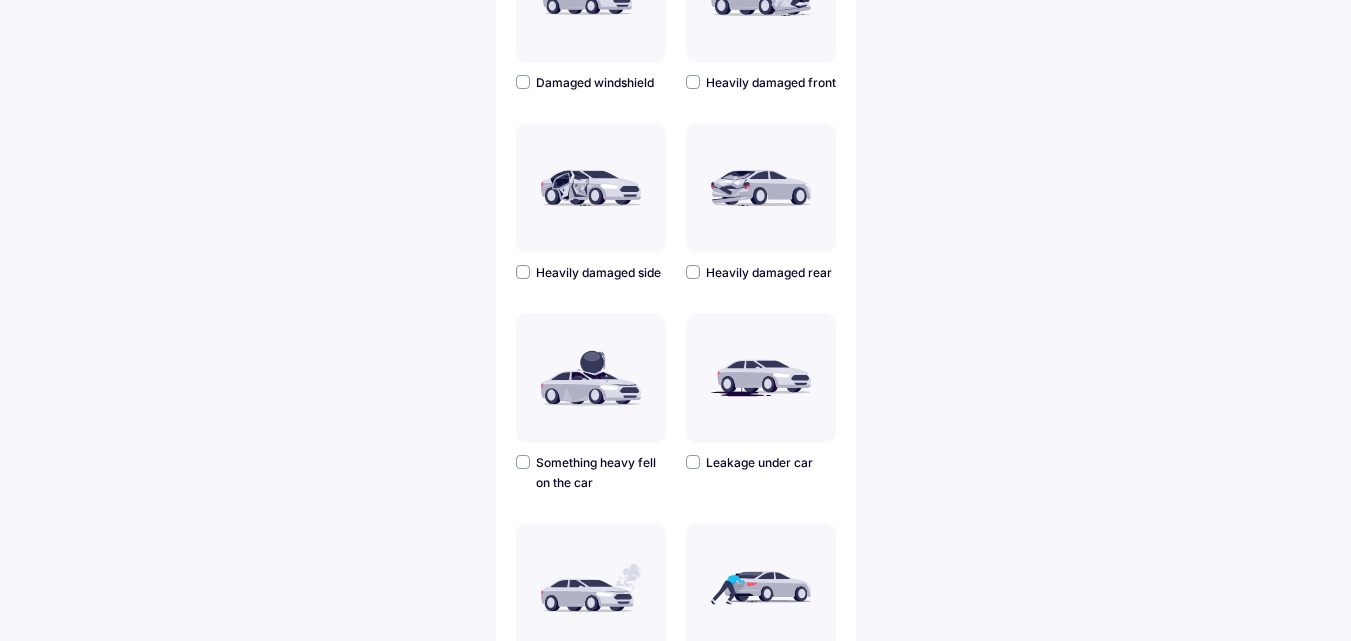 click at bounding box center [523, 82] 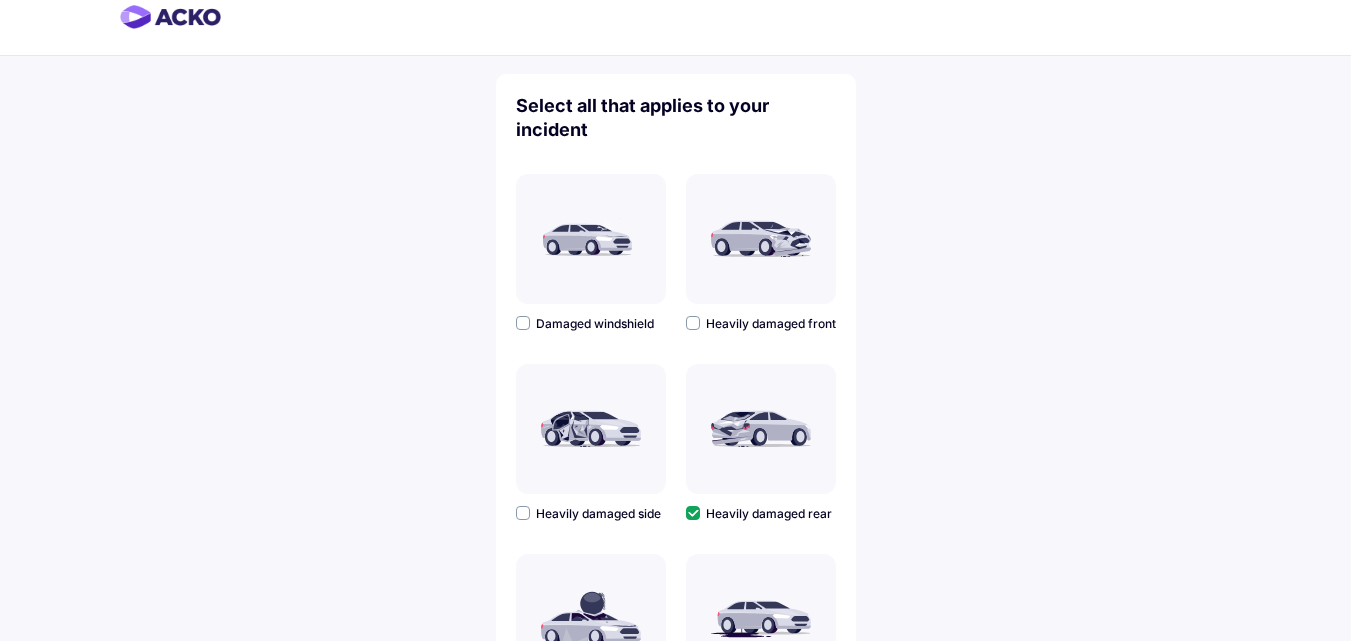 scroll, scrollTop: 0, scrollLeft: 0, axis: both 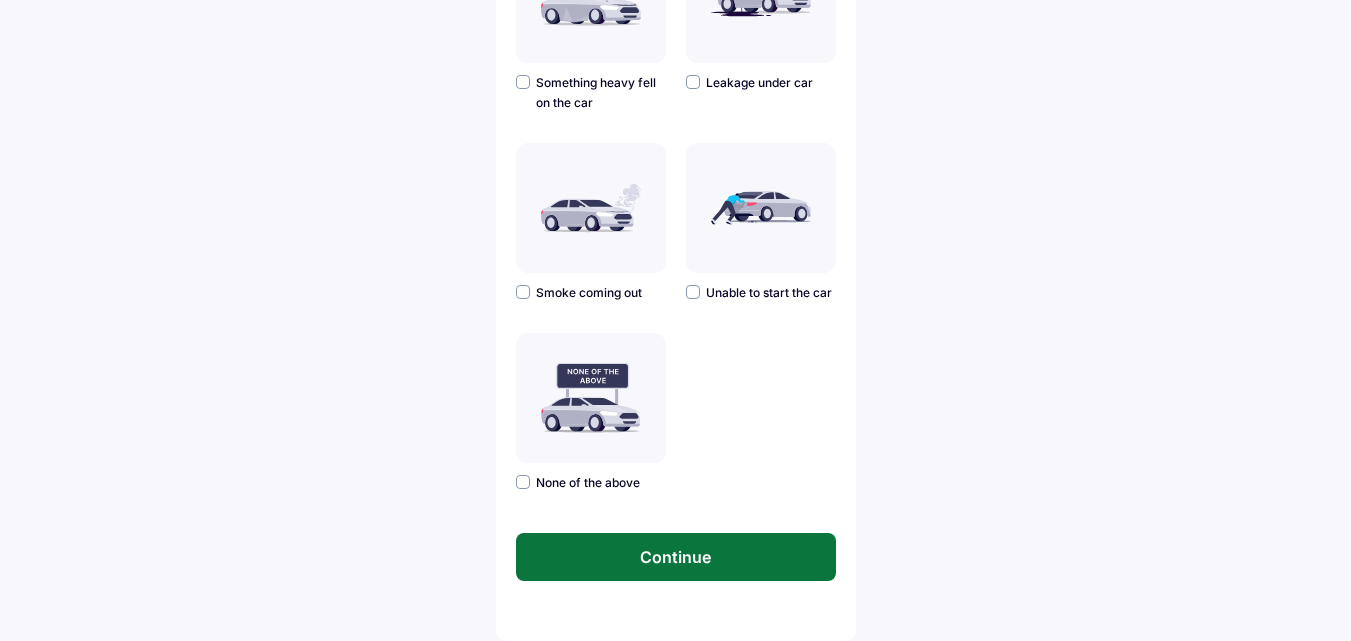 click on "Continue" at bounding box center (676, 557) 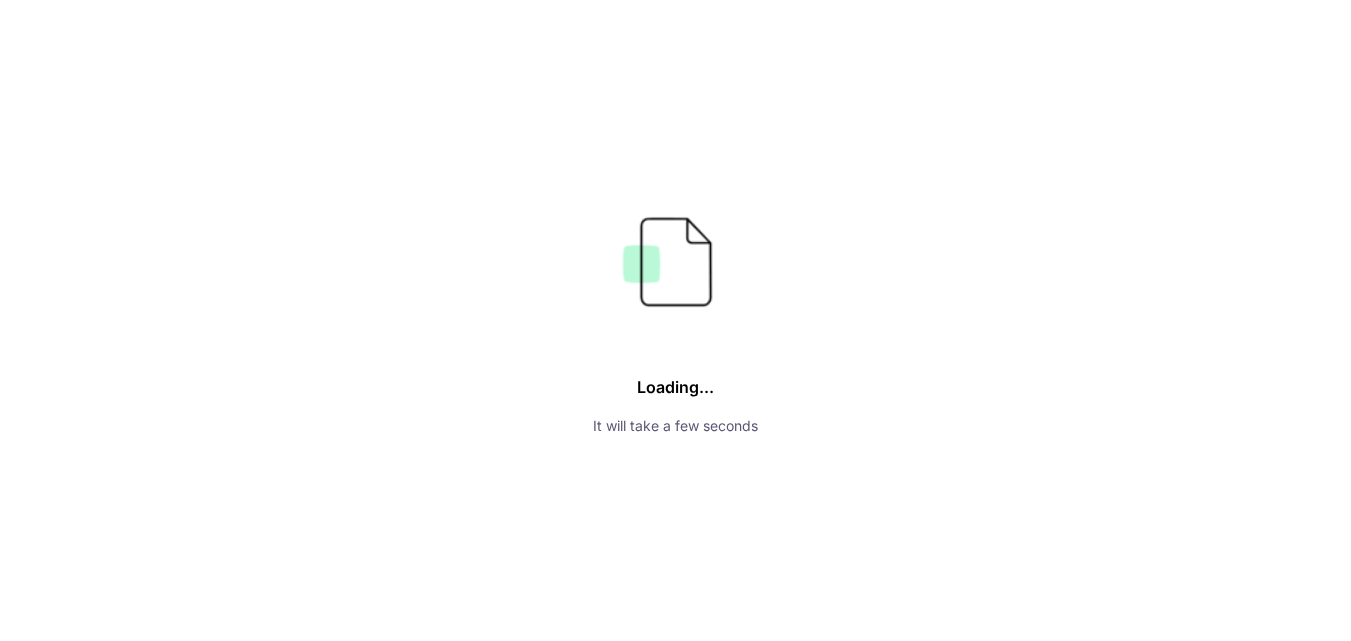 scroll, scrollTop: 661, scrollLeft: 0, axis: vertical 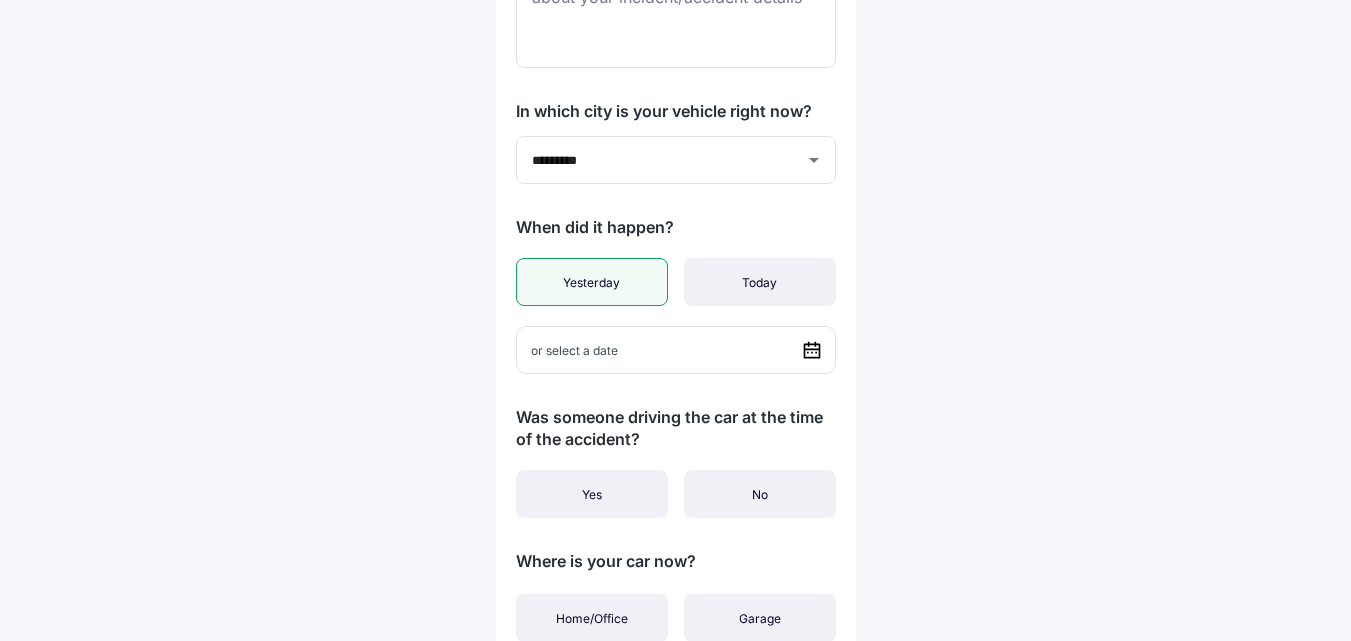 click on "Yesterday" at bounding box center [592, 282] 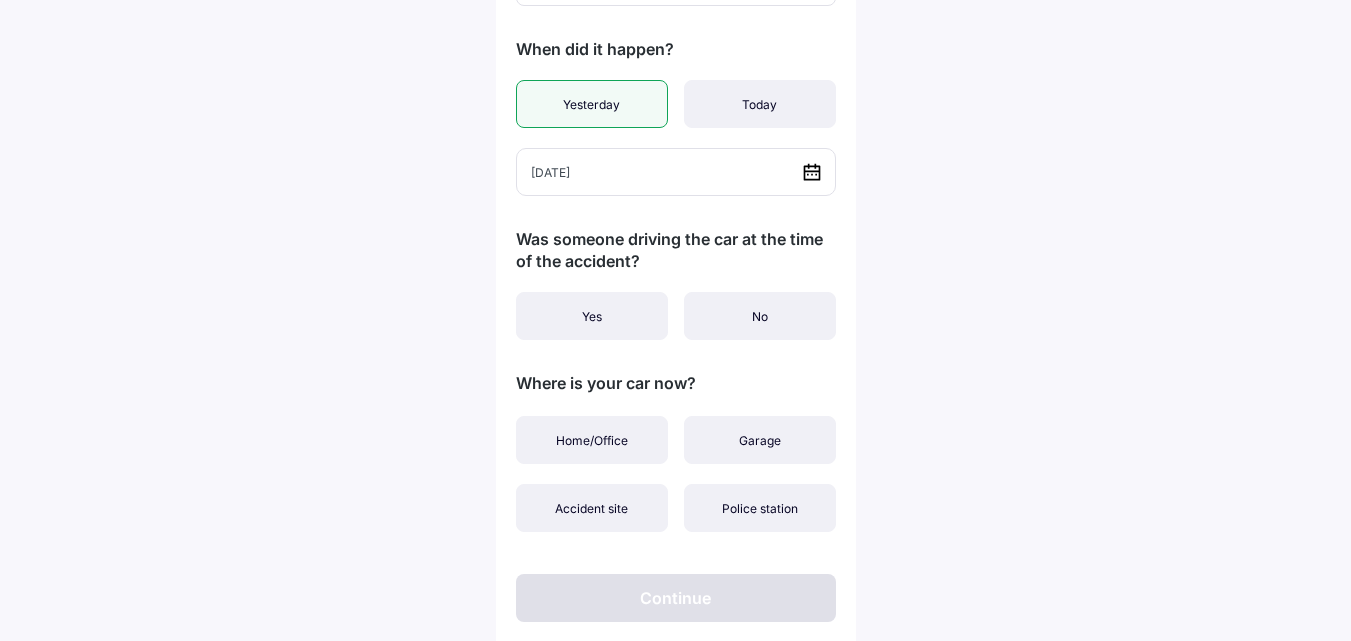 scroll, scrollTop: 399, scrollLeft: 0, axis: vertical 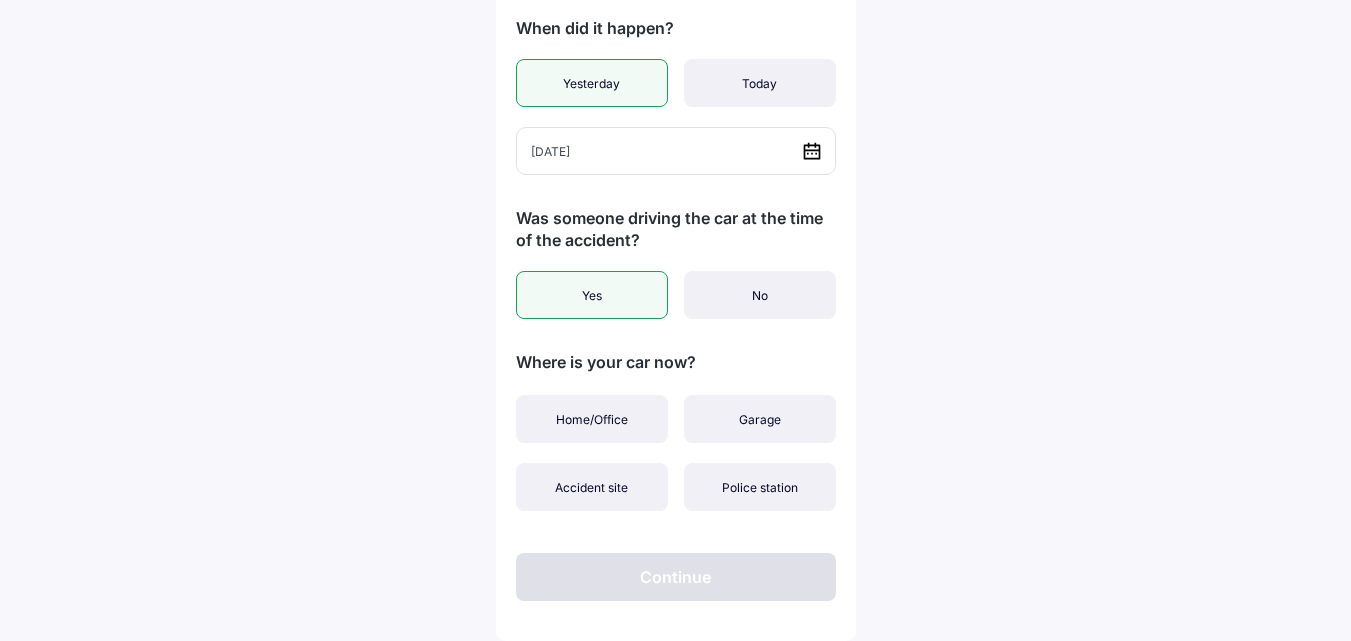 click on "Yes" at bounding box center (592, 83) 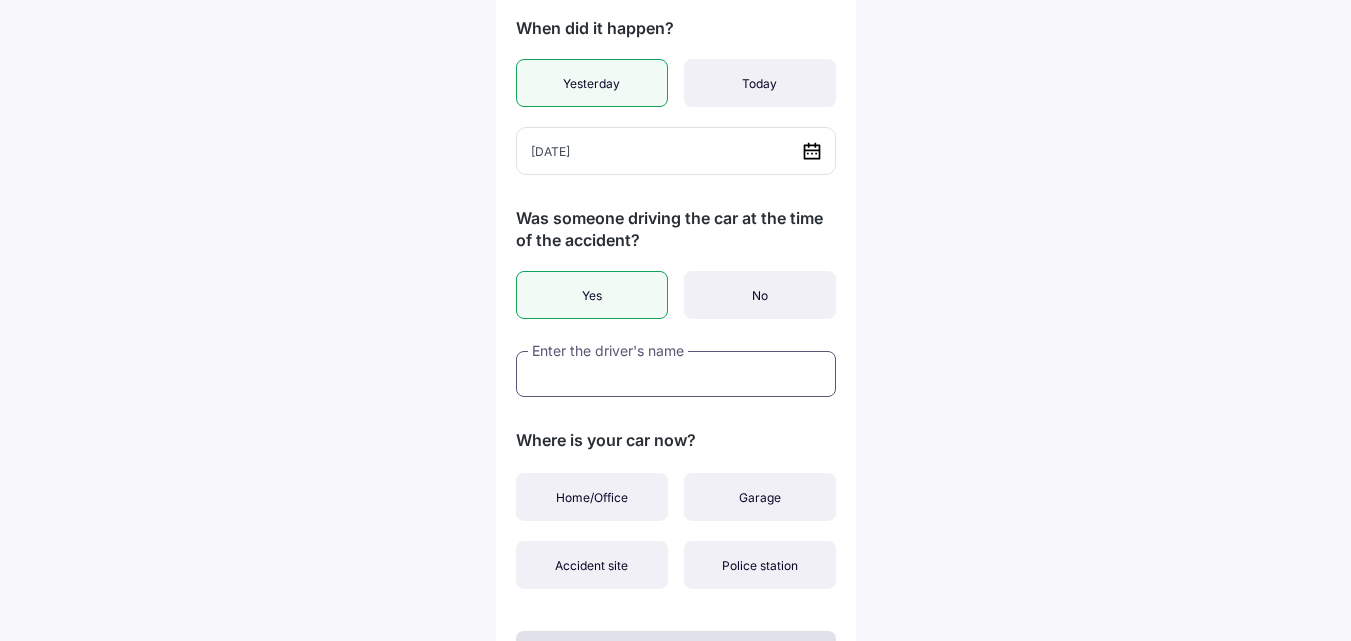 click at bounding box center (676, 374) 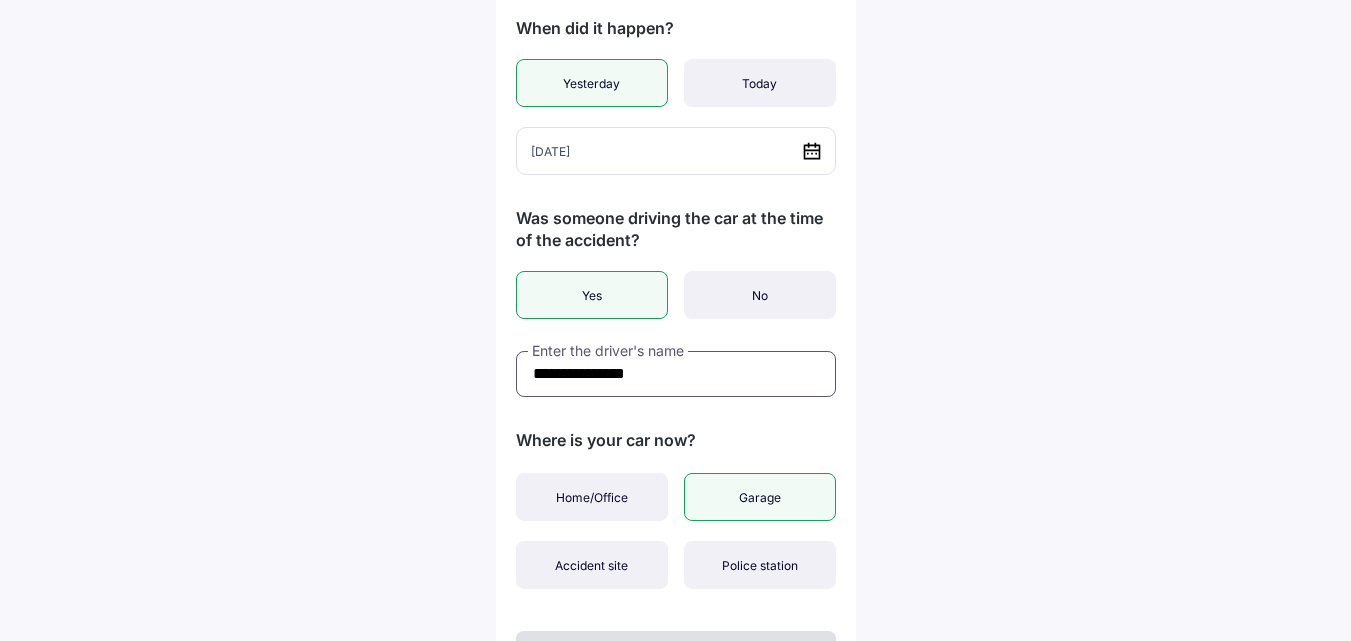 type on "**********" 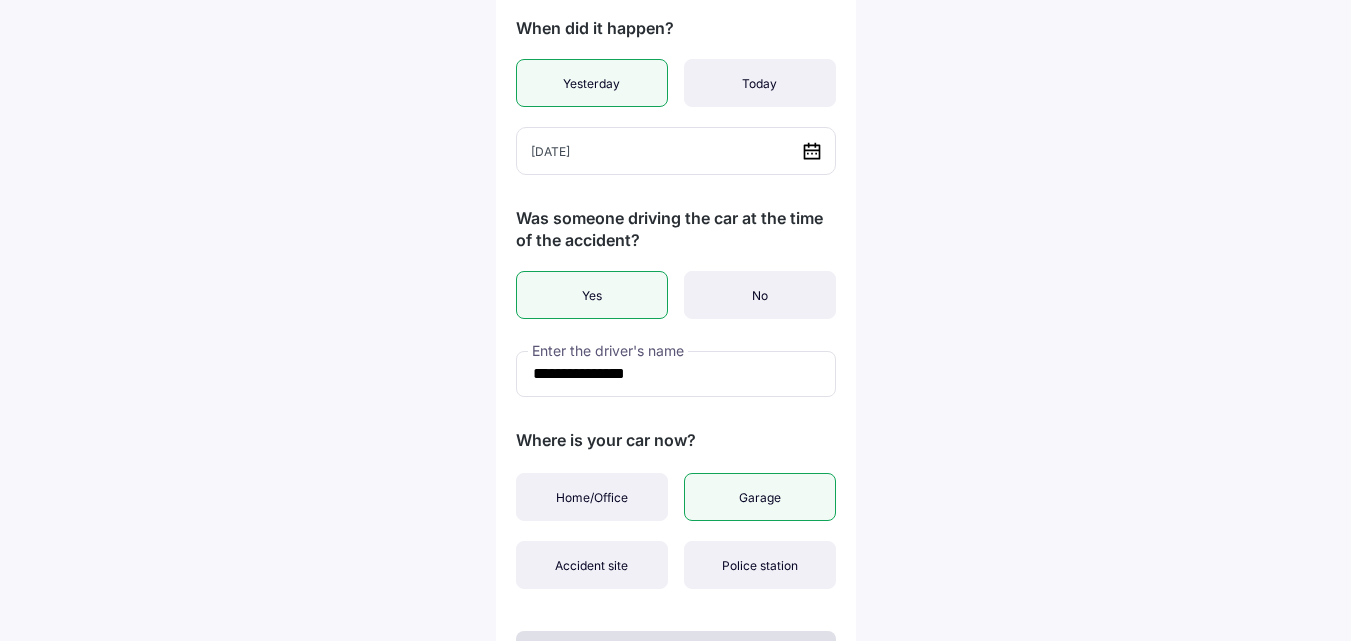 click on "Garage" at bounding box center [760, 497] 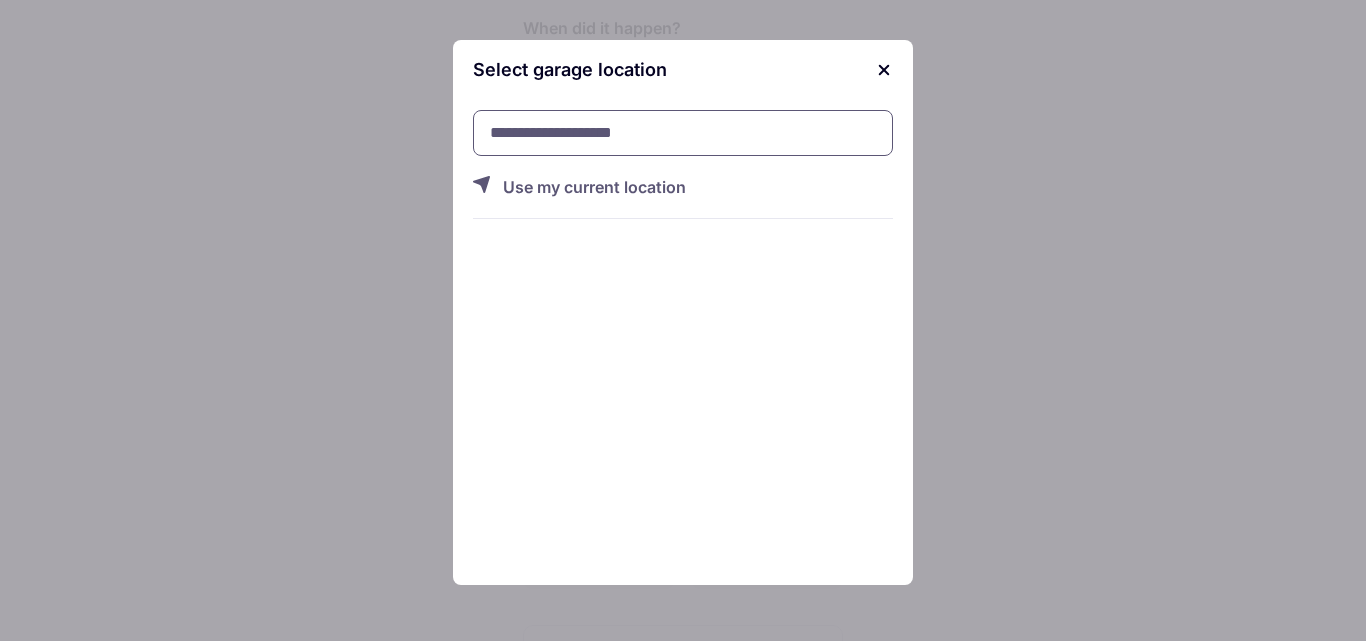 click at bounding box center (683, 133) 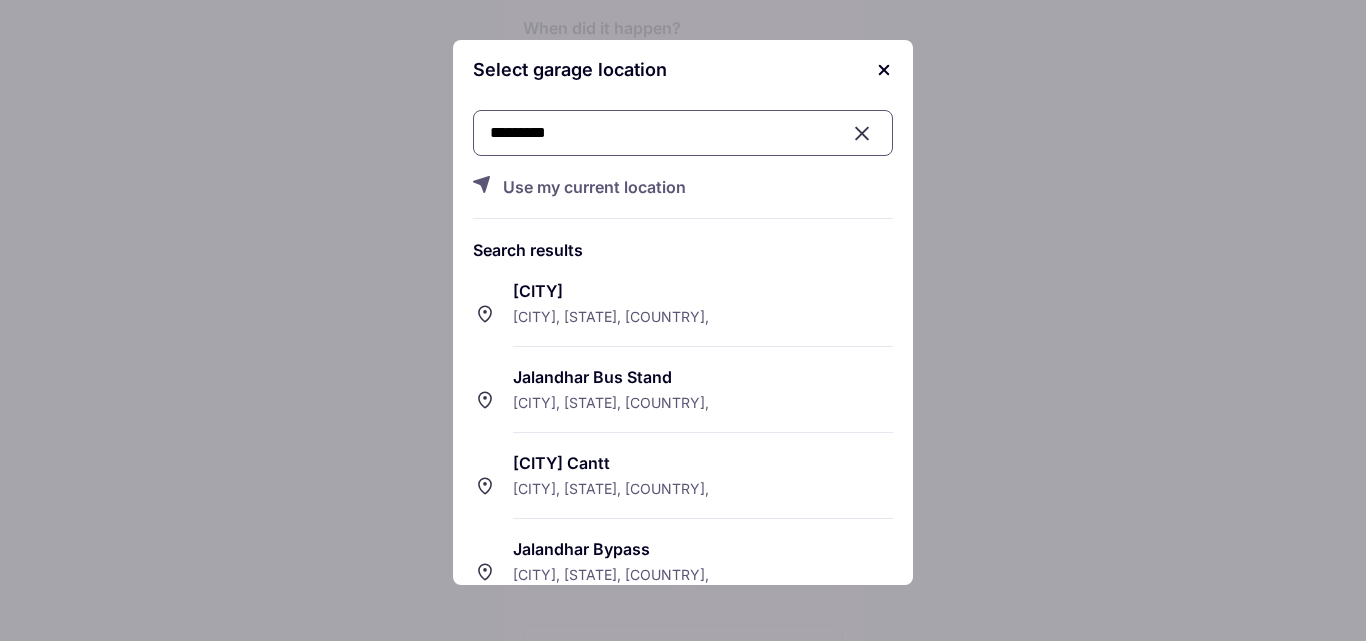 click on "[CITY]" at bounding box center (703, 291) 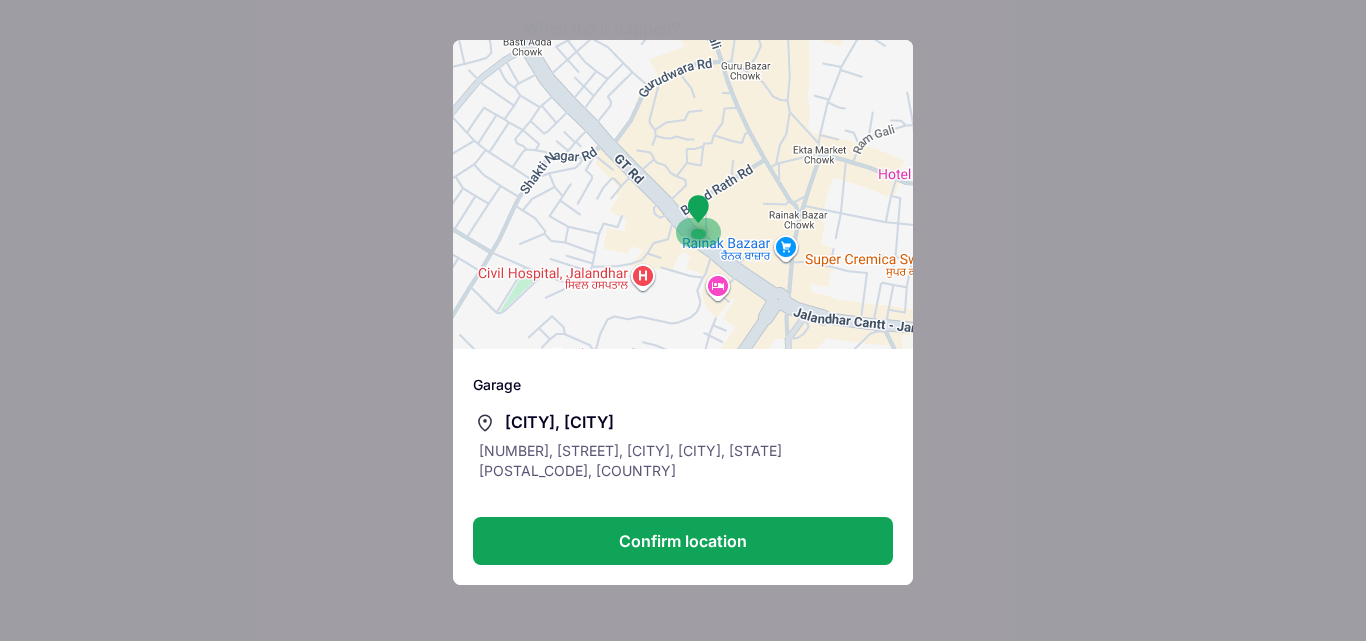 drag, startPoint x: 716, startPoint y: 274, endPoint x: 824, endPoint y: 385, distance: 154.87091 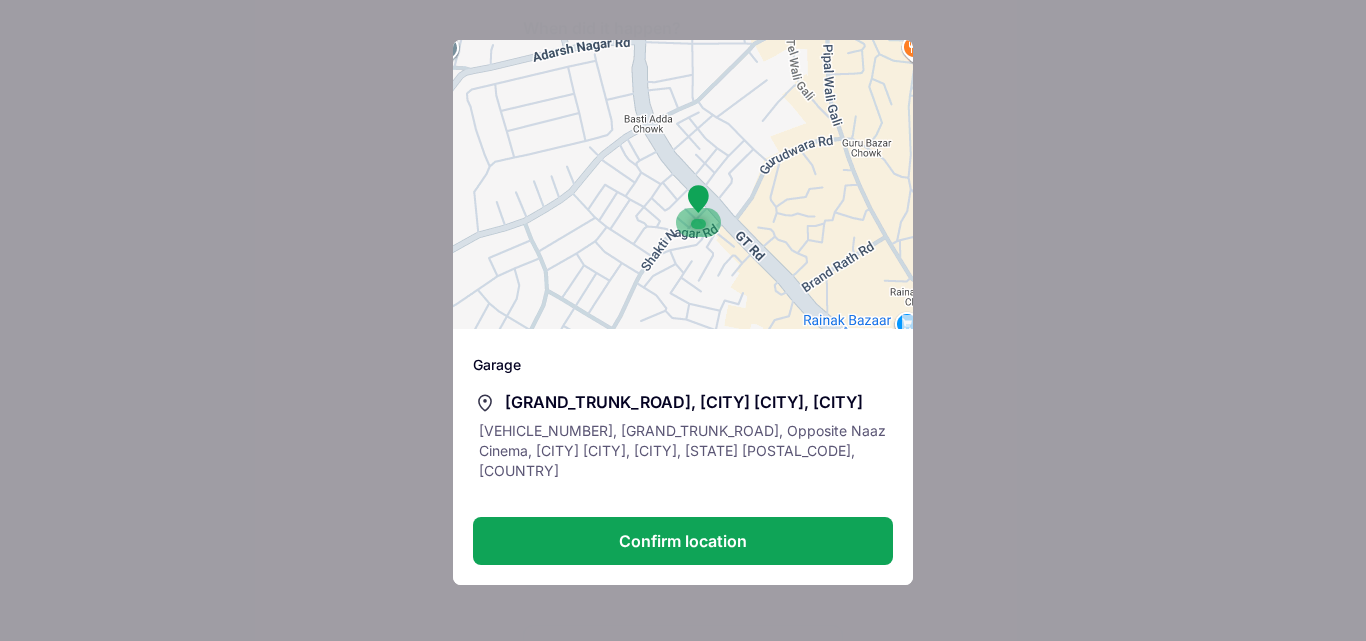 drag, startPoint x: 752, startPoint y: 287, endPoint x: 864, endPoint y: 374, distance: 141.82031 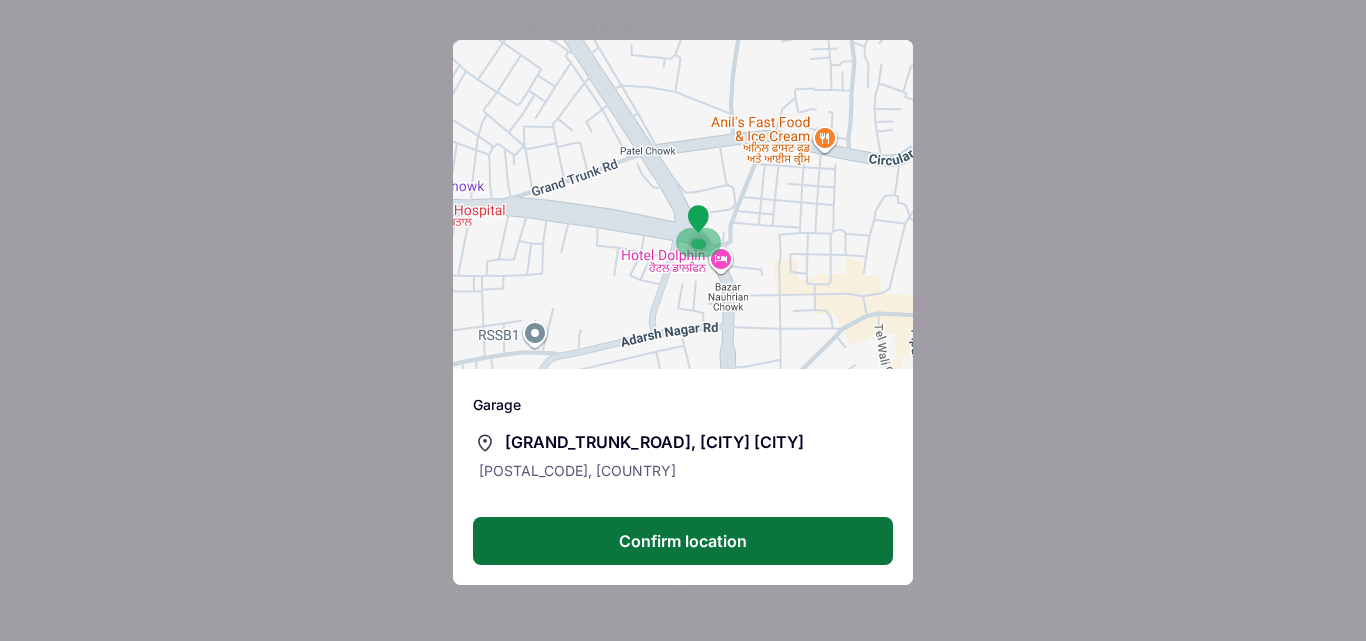 drag, startPoint x: 657, startPoint y: 283, endPoint x: 750, endPoint y: 546, distance: 278.95877 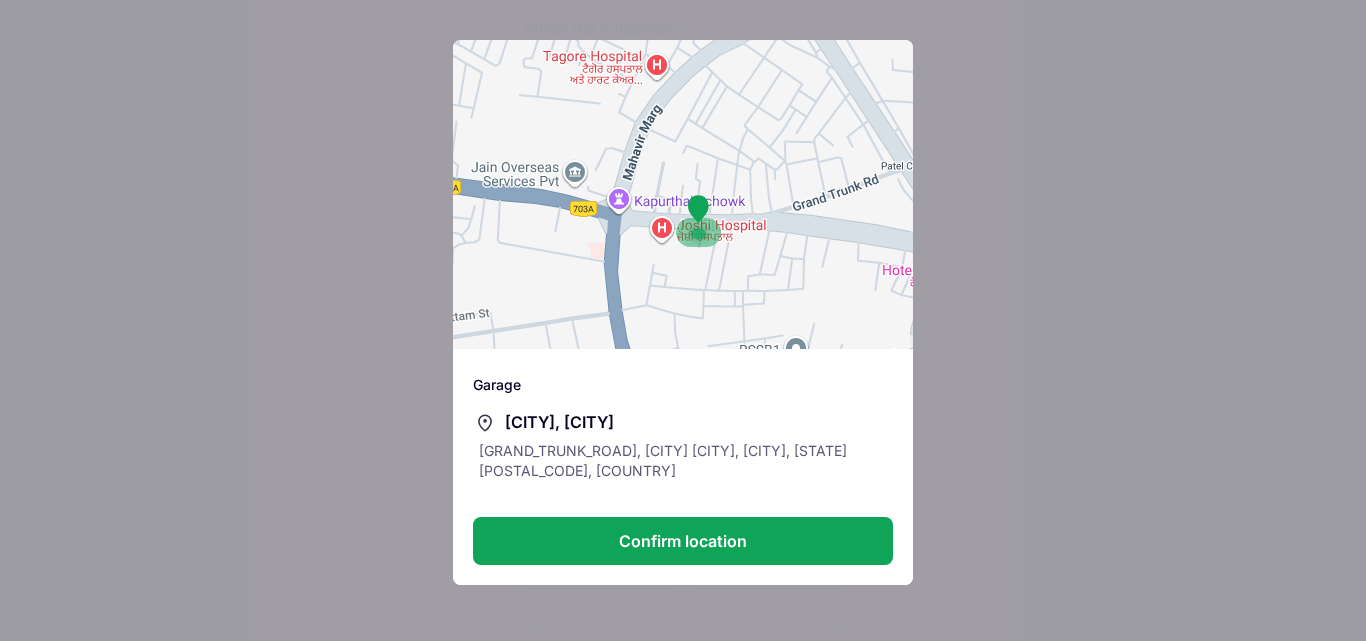 drag, startPoint x: 608, startPoint y: 276, endPoint x: 874, endPoint y: 301, distance: 267.17224 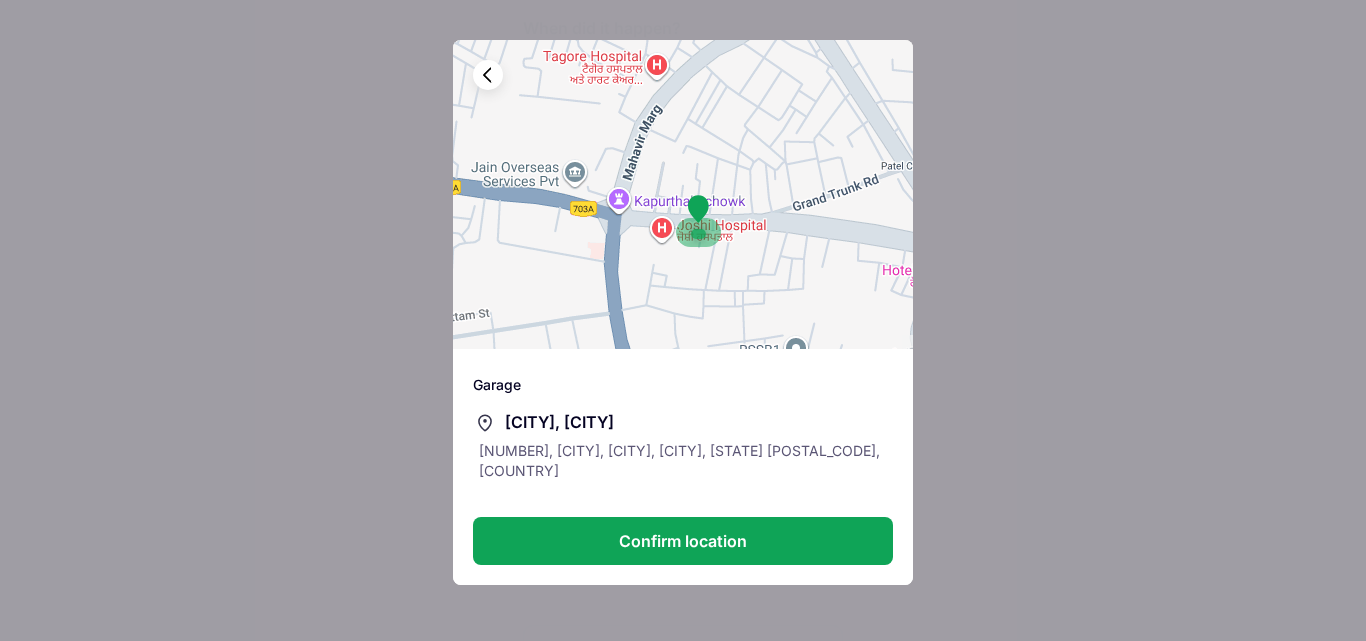 click at bounding box center [488, 75] 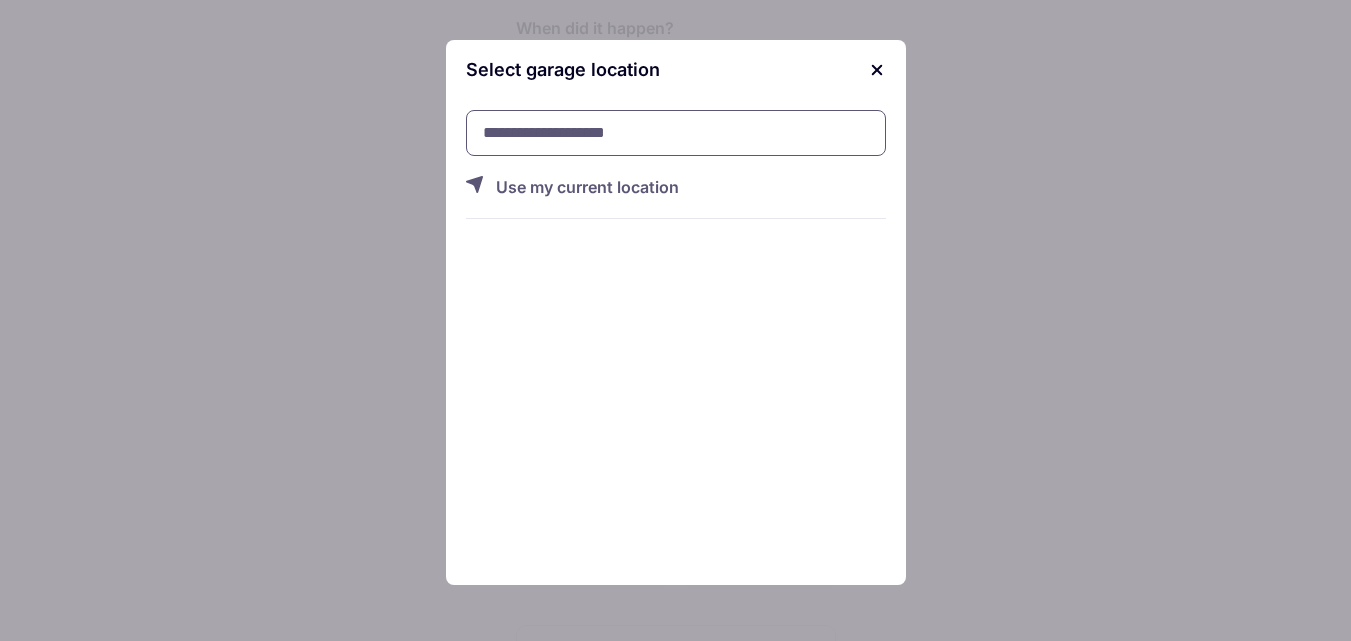 drag, startPoint x: 558, startPoint y: 113, endPoint x: 566, endPoint y: 122, distance: 12.0415945 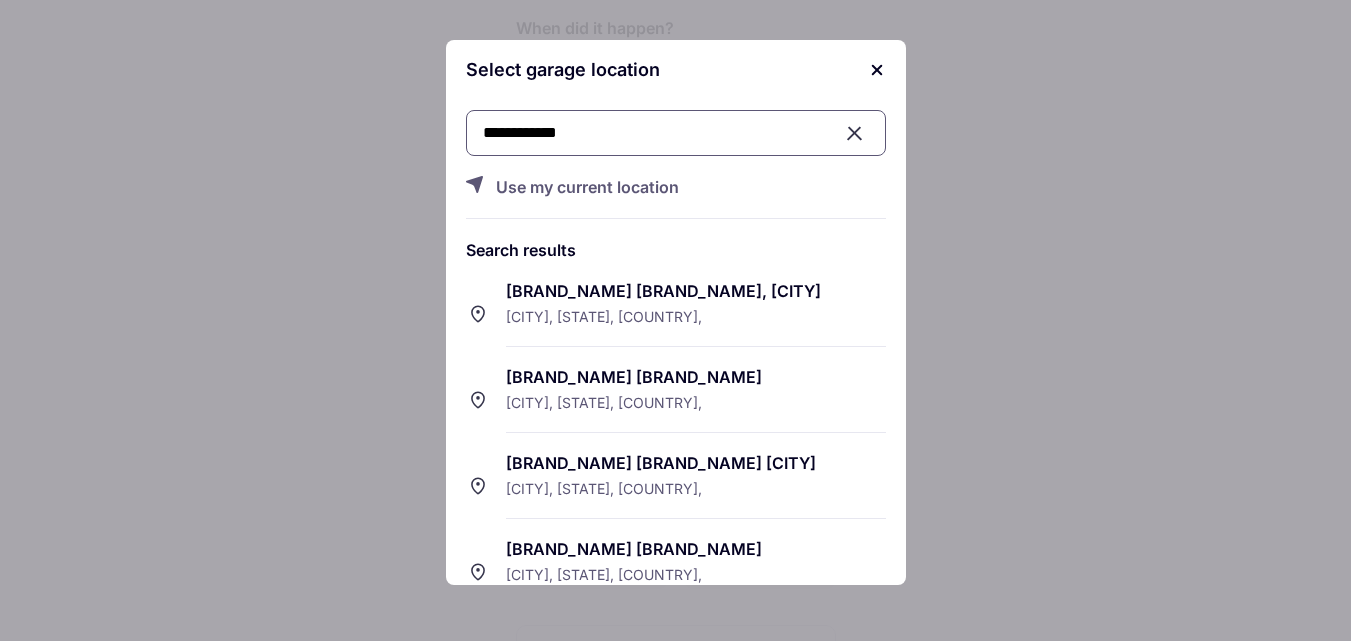 click on "[BRAND_NAME] [BRAND_NAME], [CITY]" at bounding box center [696, 291] 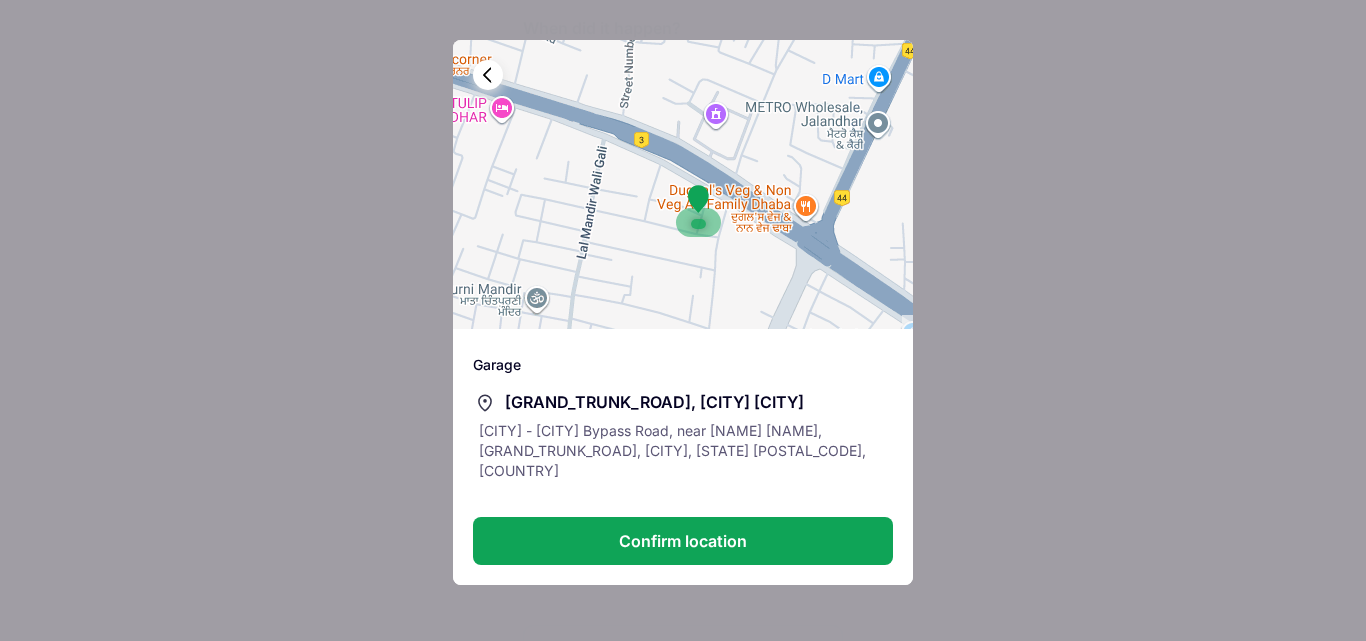 click on "Confirm location" at bounding box center (683, 541) 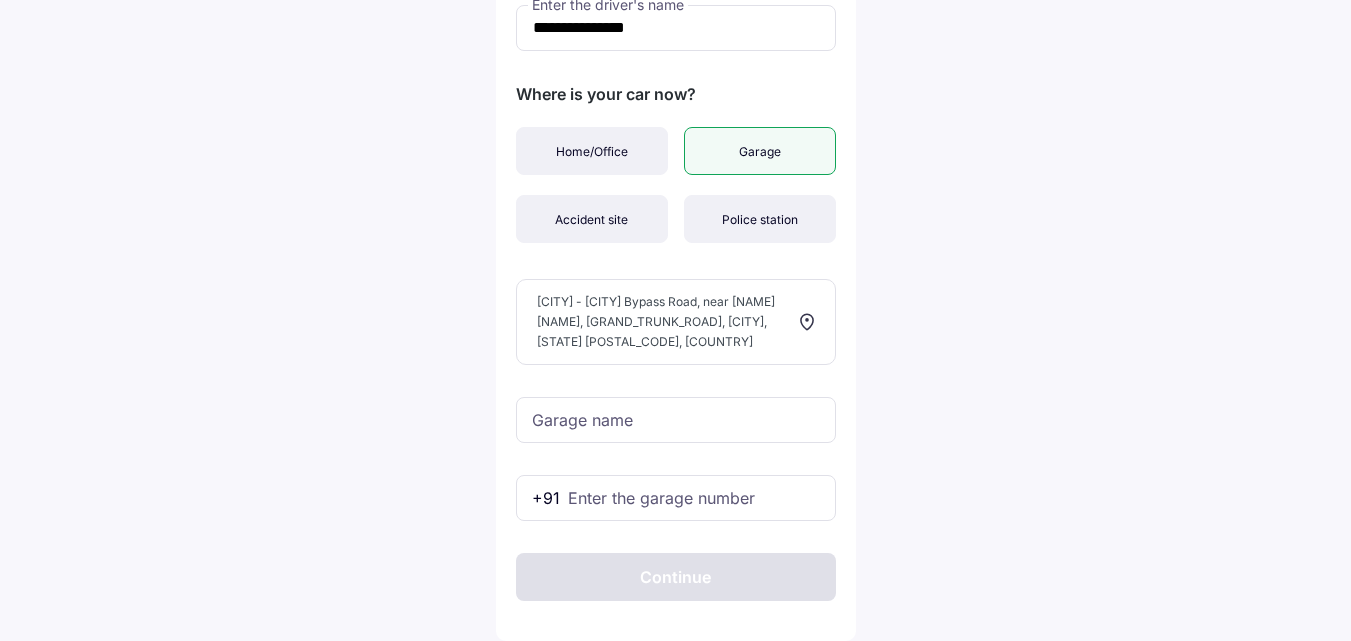scroll, scrollTop: 765, scrollLeft: 0, axis: vertical 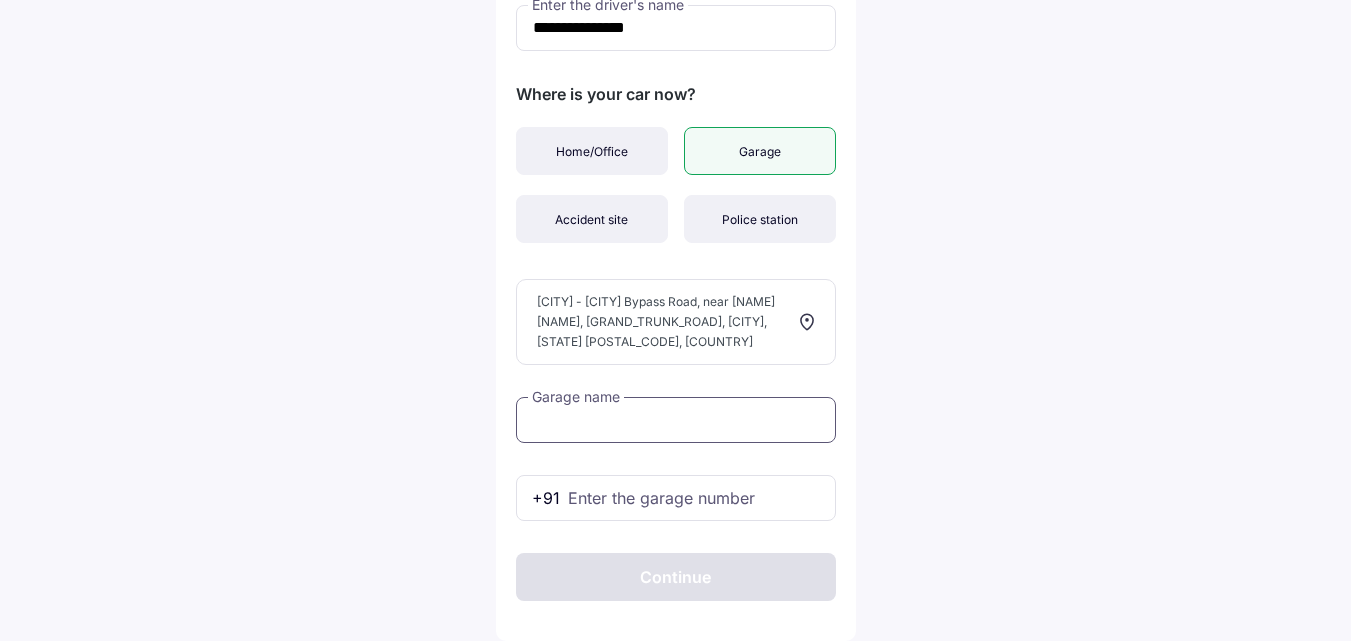 click at bounding box center [676, 420] 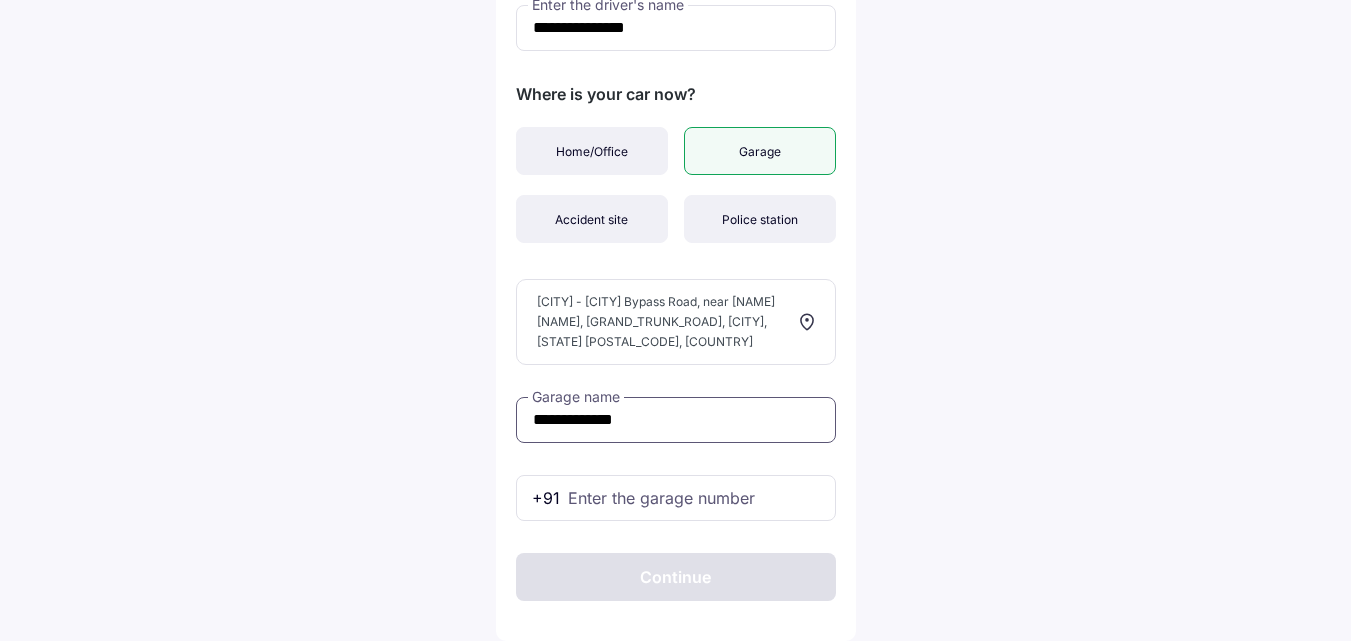 type on "**********" 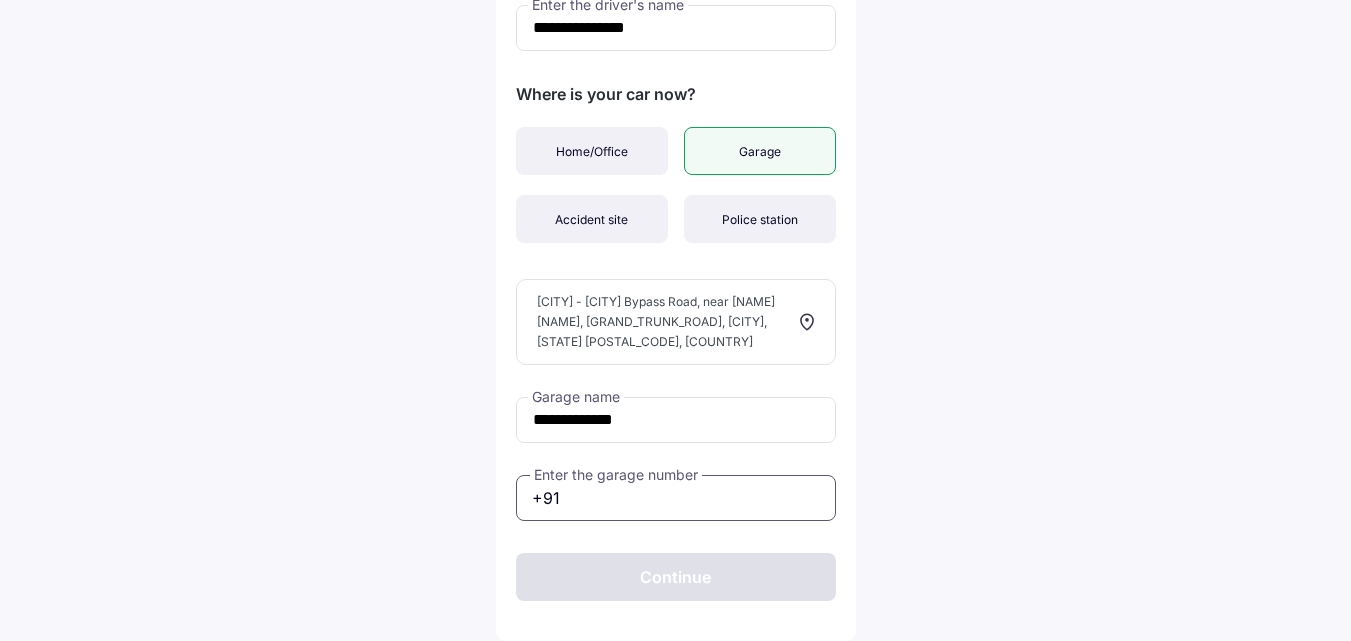 click at bounding box center (676, 498) 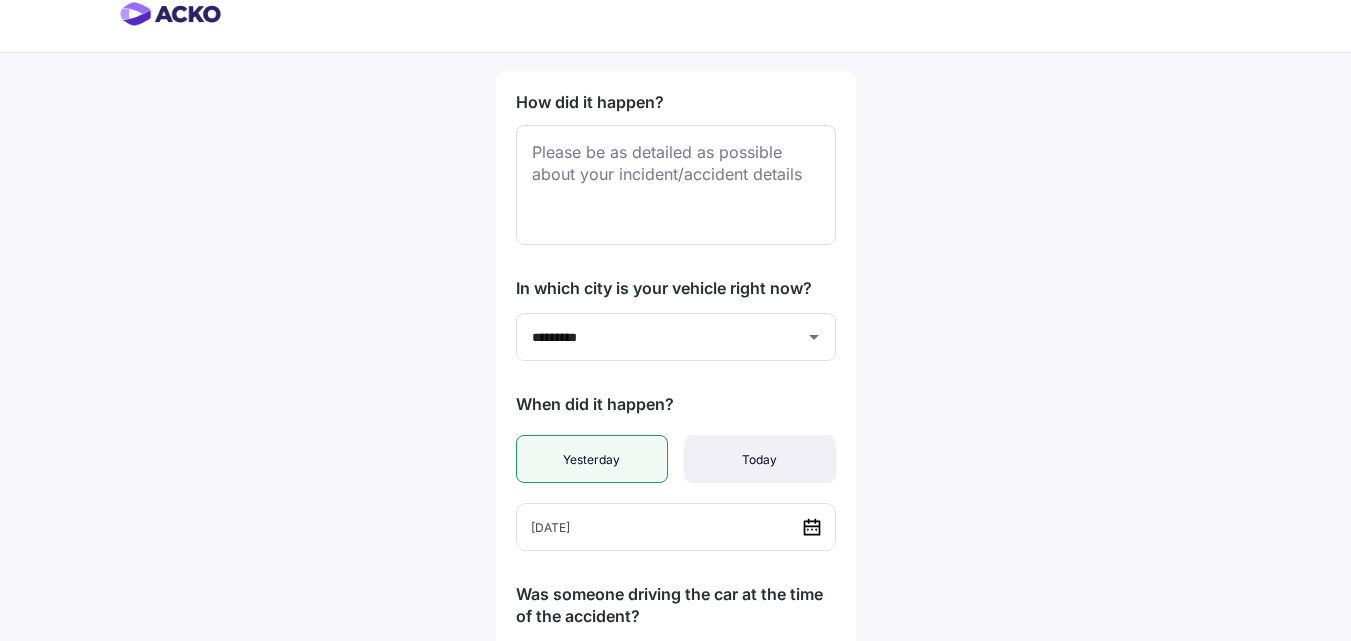 scroll, scrollTop: 0, scrollLeft: 0, axis: both 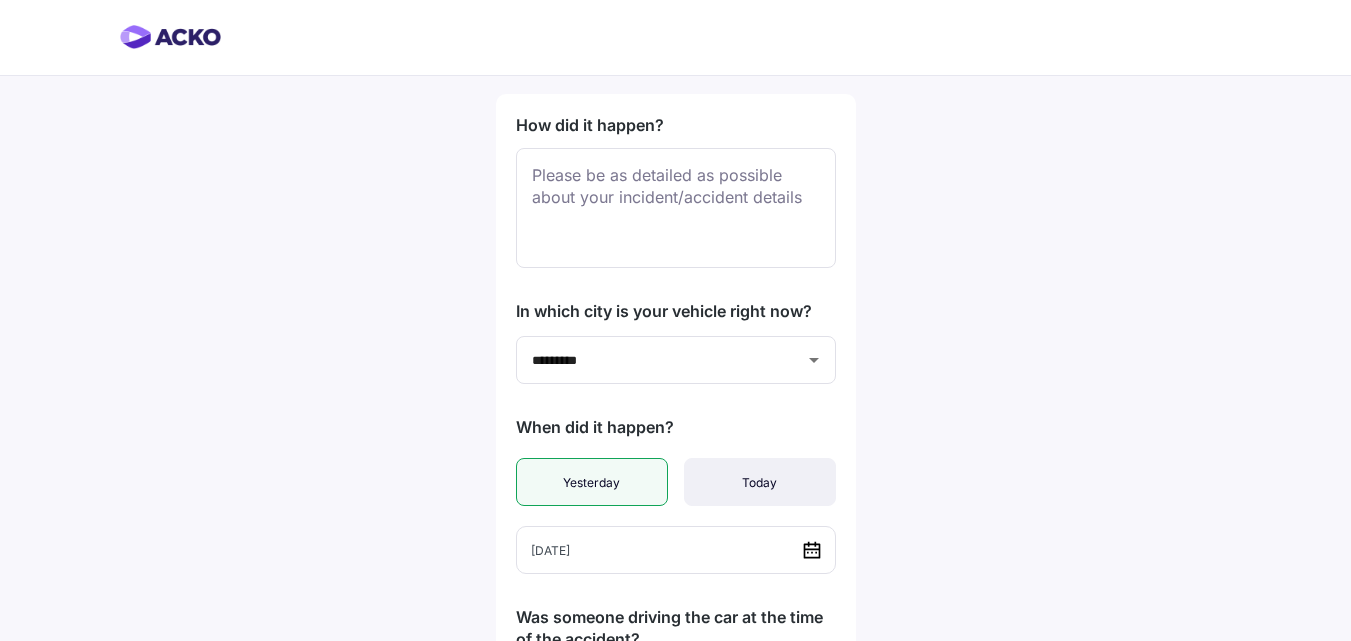 type on "**********" 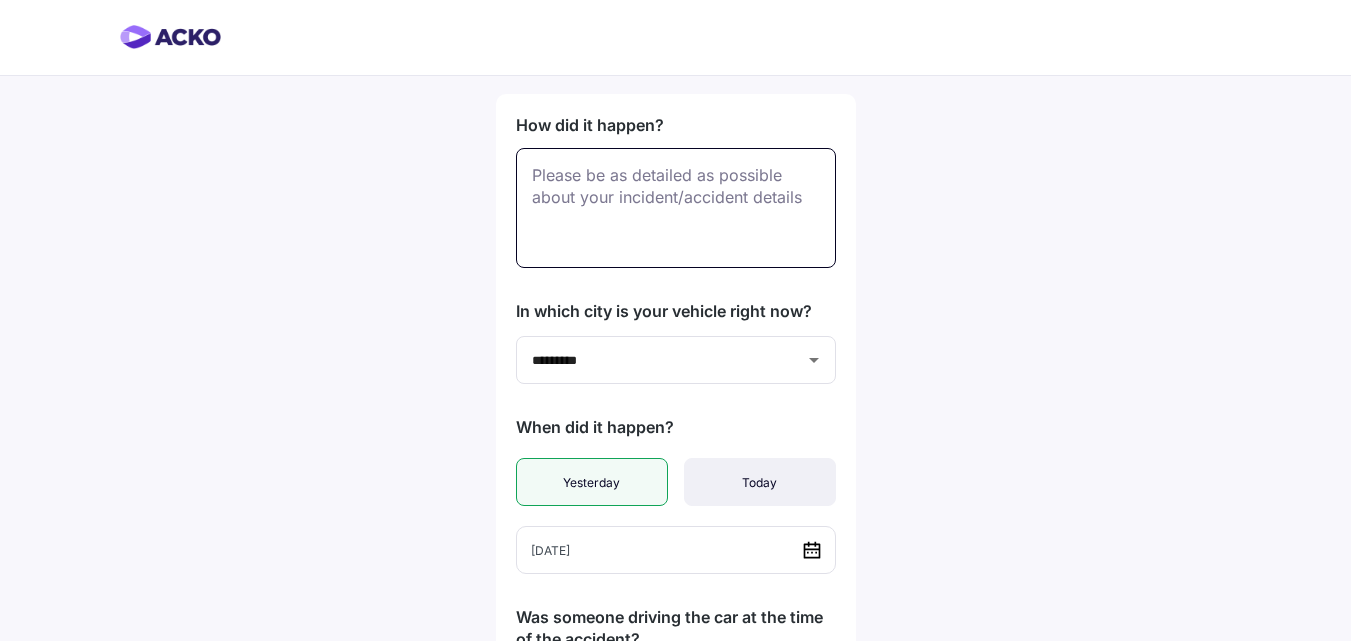 click at bounding box center [676, 208] 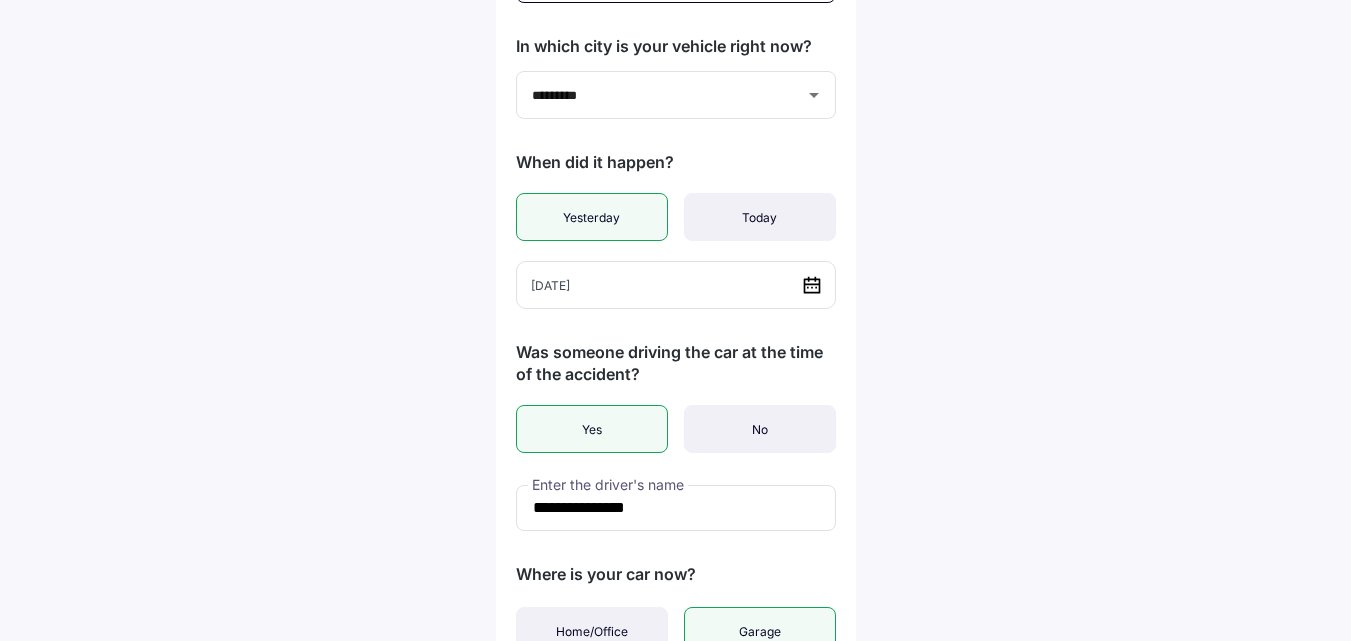 scroll, scrollTop: 765, scrollLeft: 0, axis: vertical 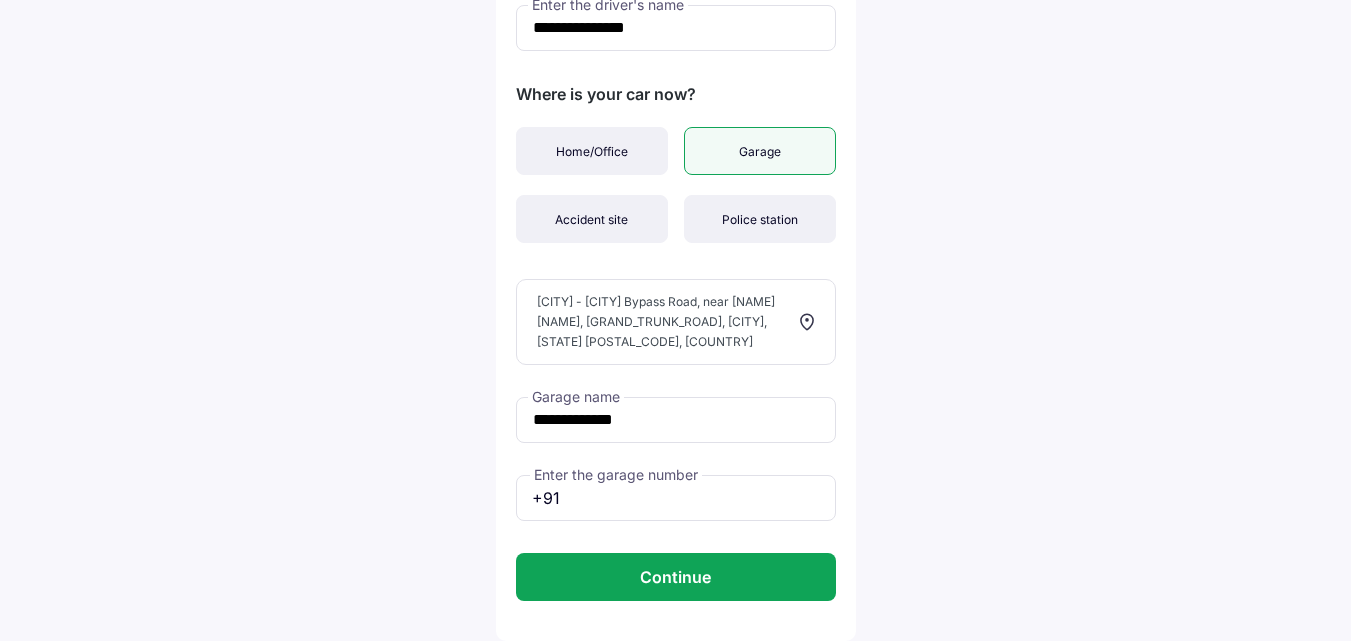 type on "**********" 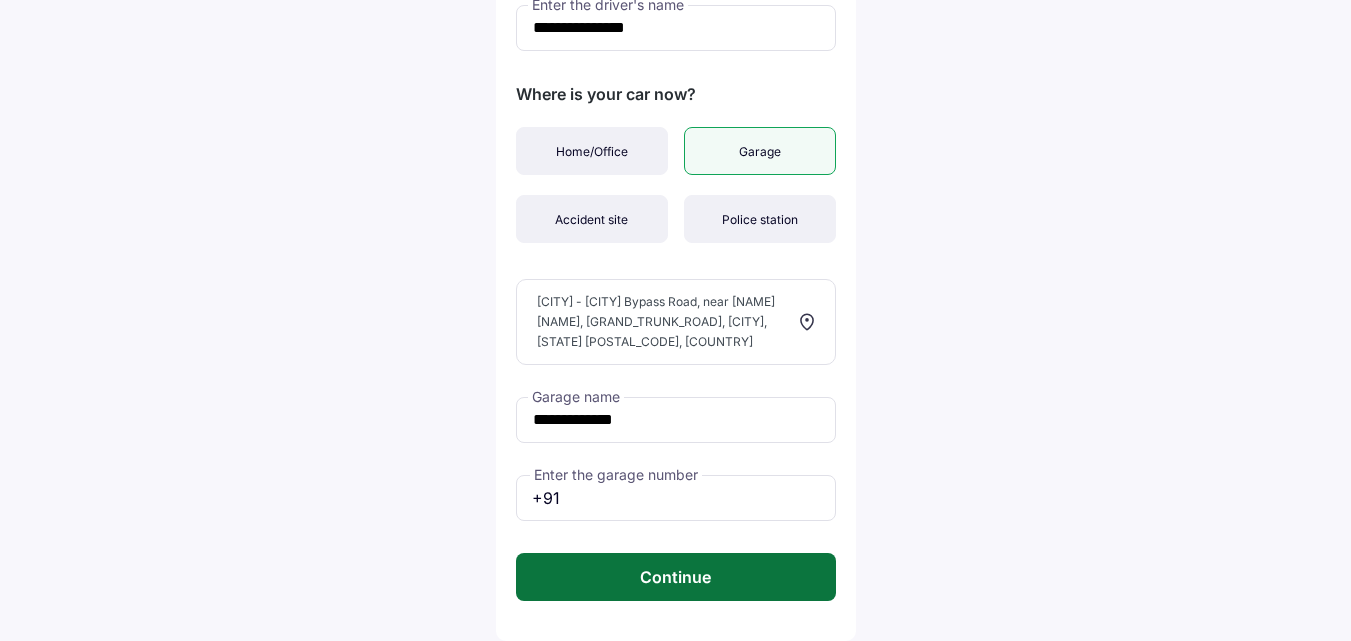 click on "Continue" at bounding box center (676, 577) 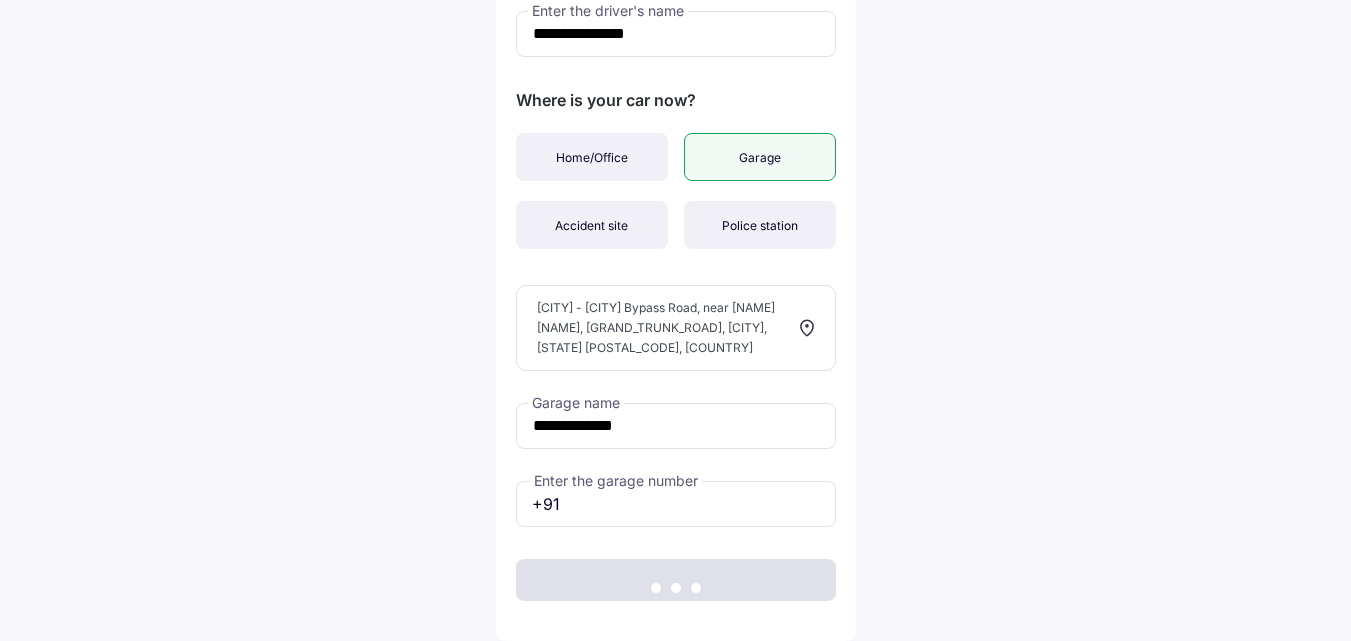 scroll, scrollTop: 765, scrollLeft: 0, axis: vertical 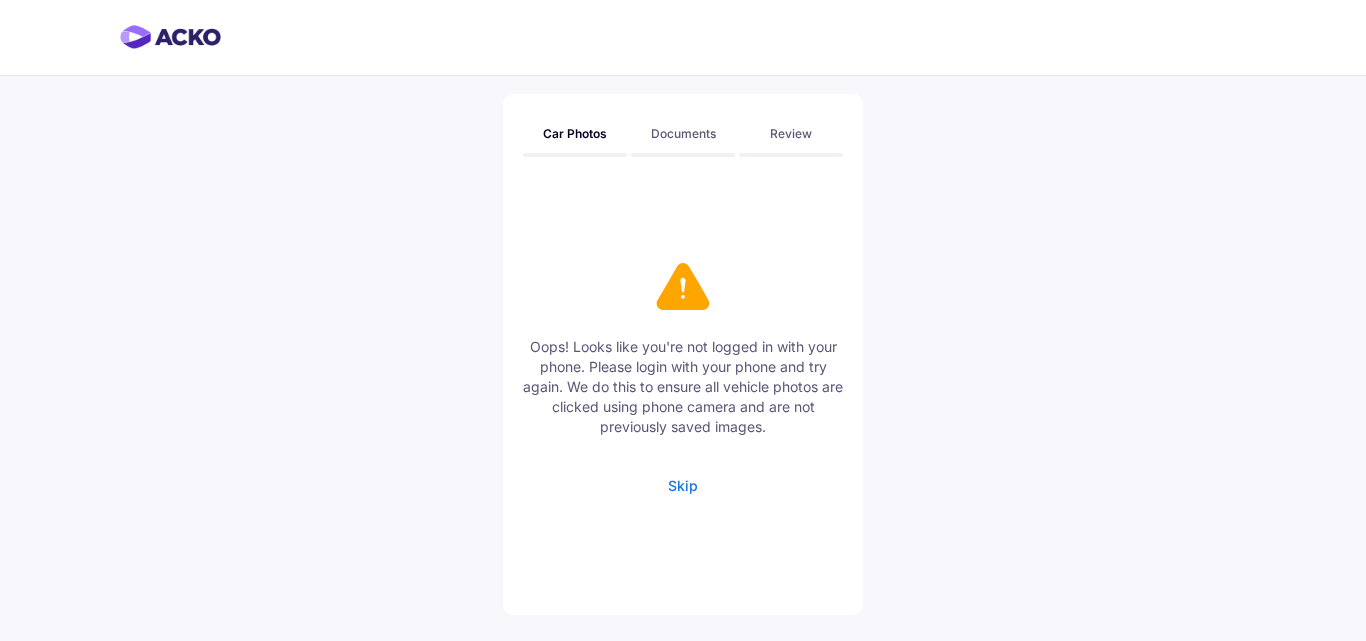 click on "Skip" at bounding box center [683, 485] 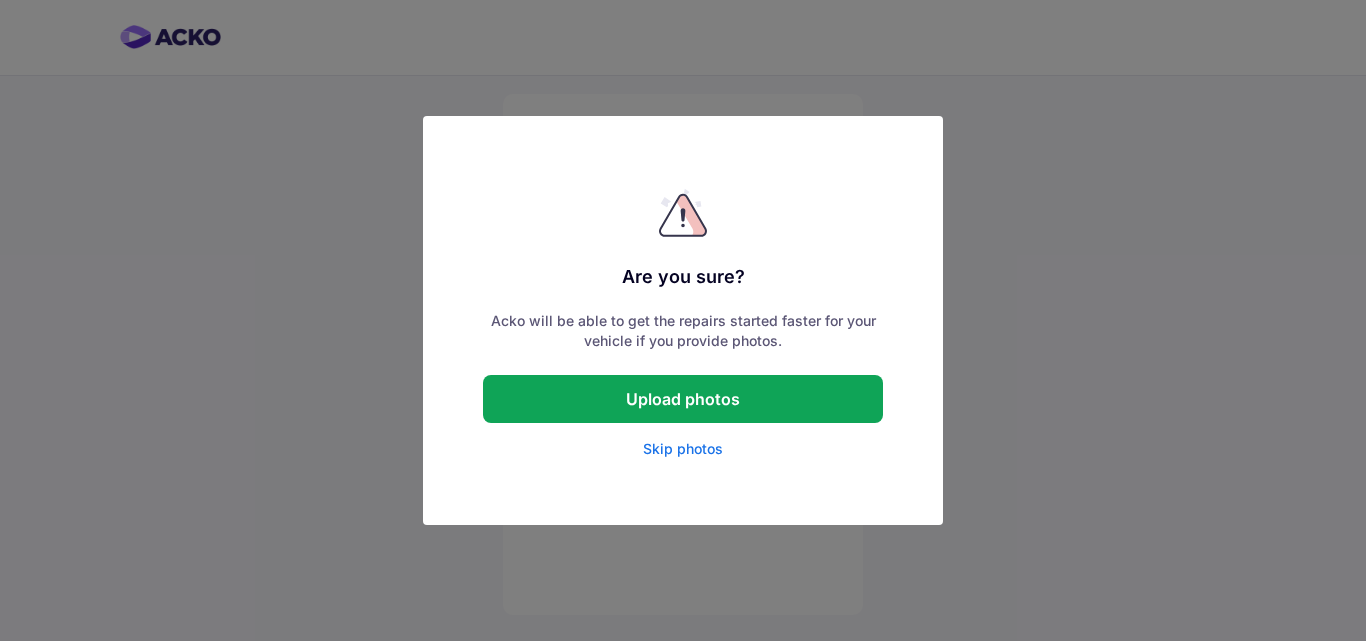 click on "Skip photos" at bounding box center [683, 449] 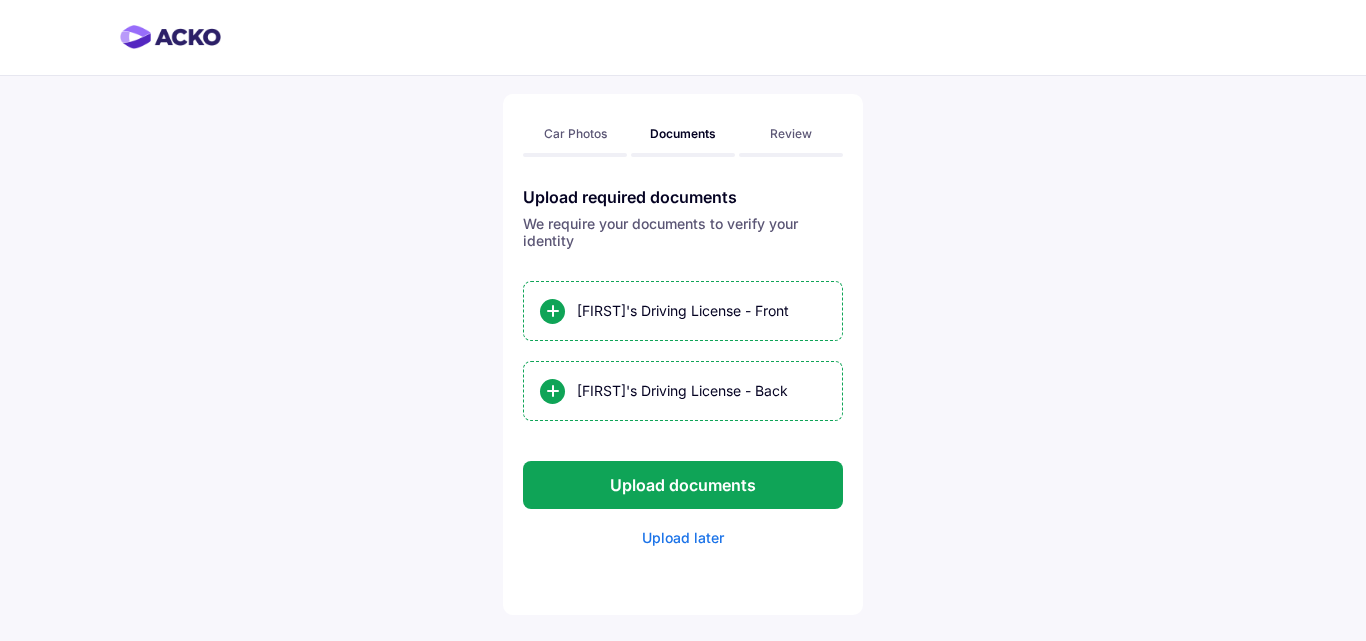 click on "Upload later" at bounding box center (683, 537) 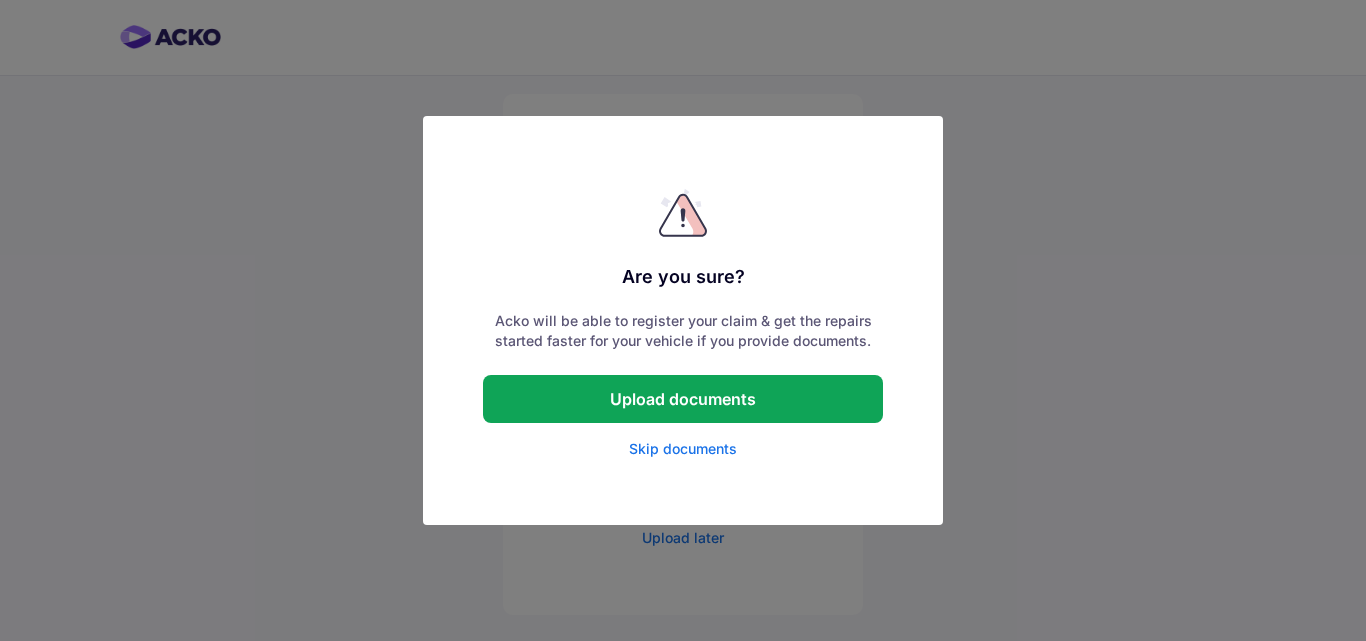 click on "Skip documents" at bounding box center [683, 449] 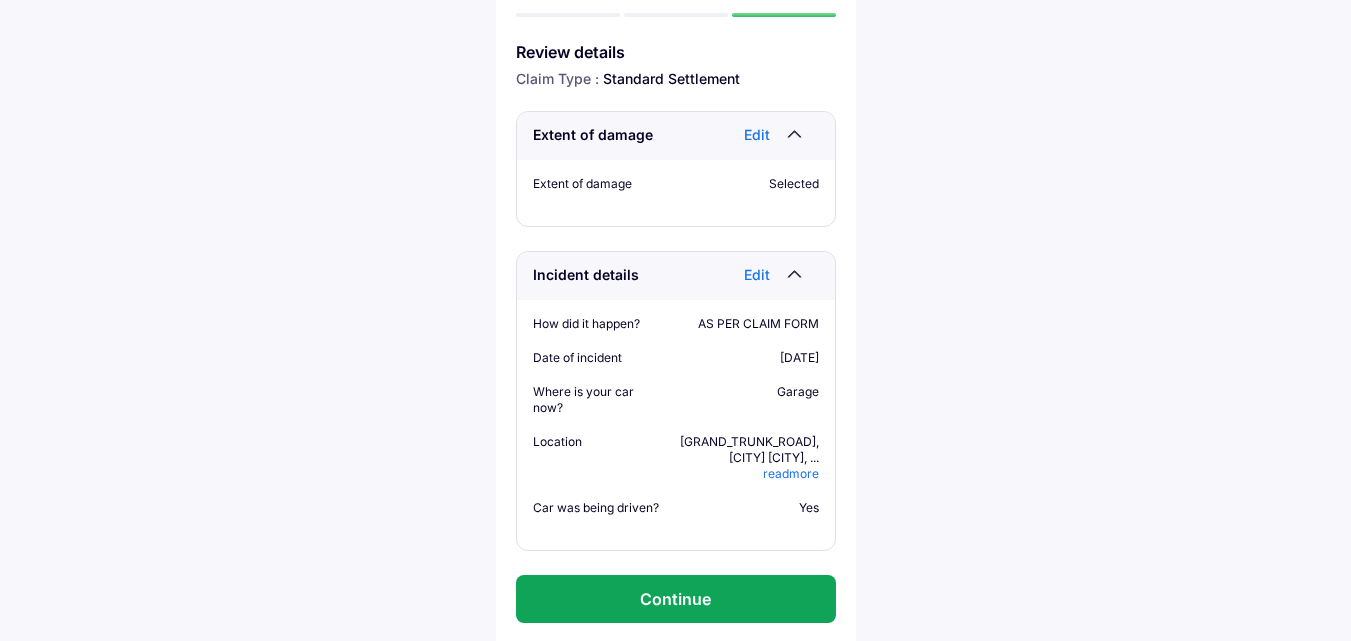 scroll, scrollTop: 162, scrollLeft: 0, axis: vertical 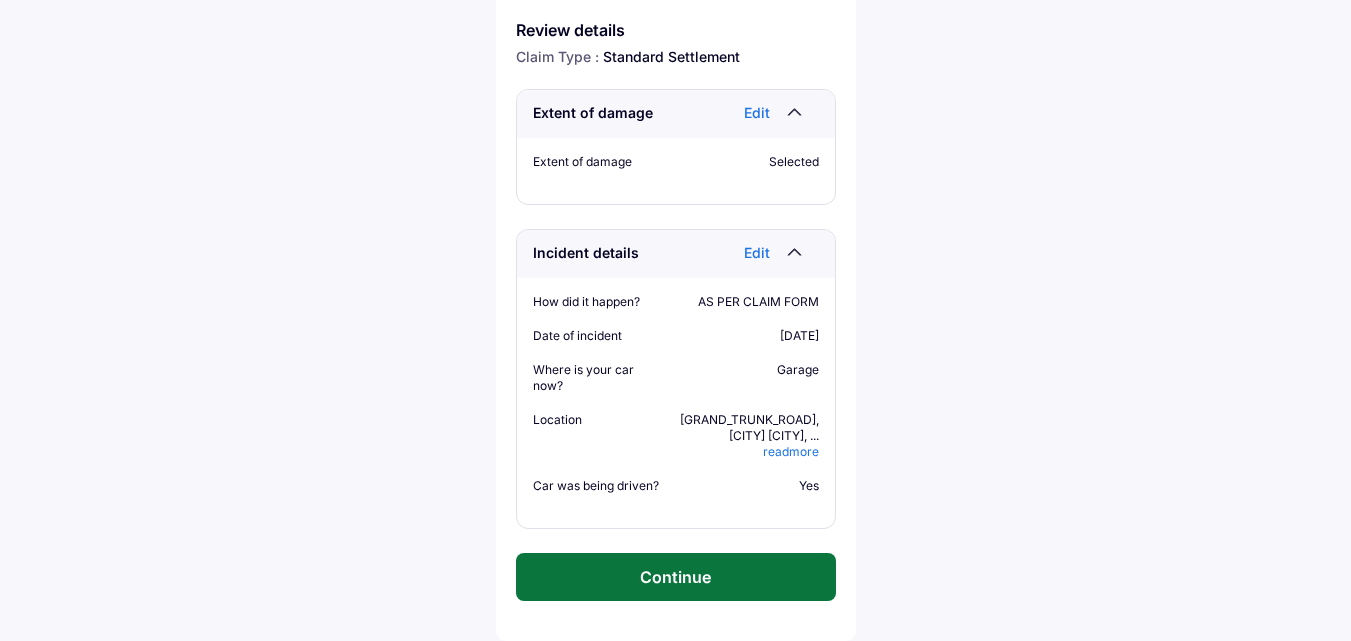 click on "Continue" at bounding box center [676, 577] 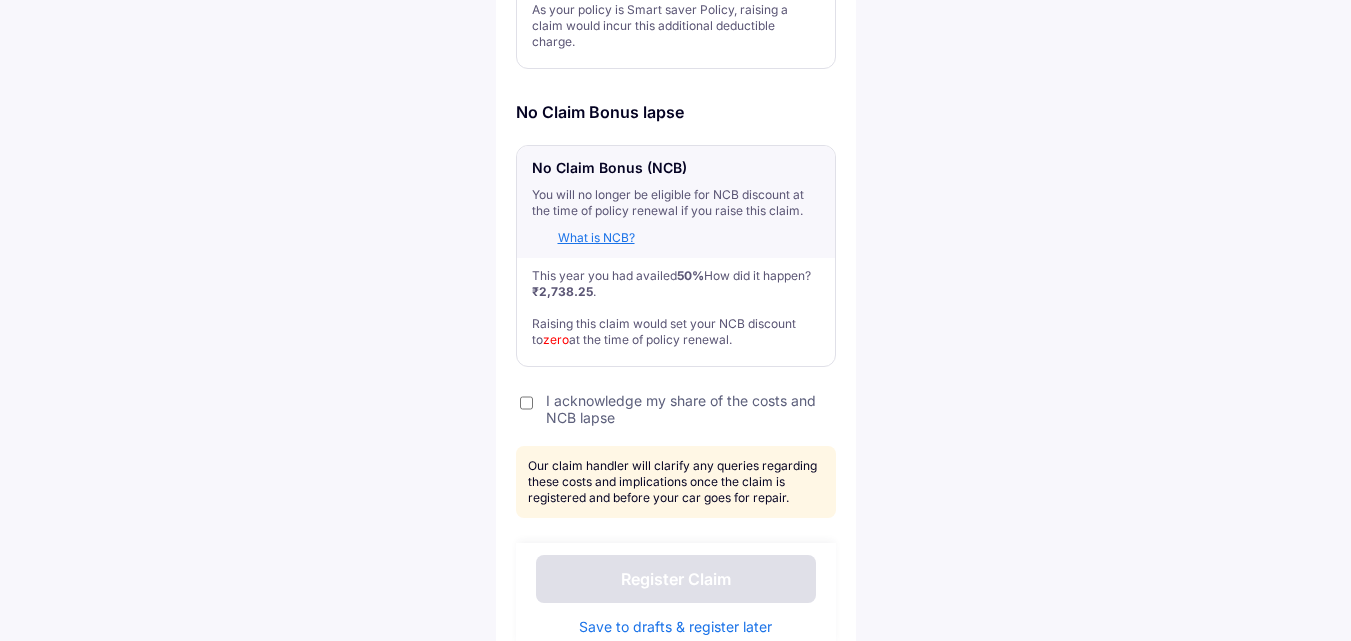 scroll, scrollTop: 583, scrollLeft: 0, axis: vertical 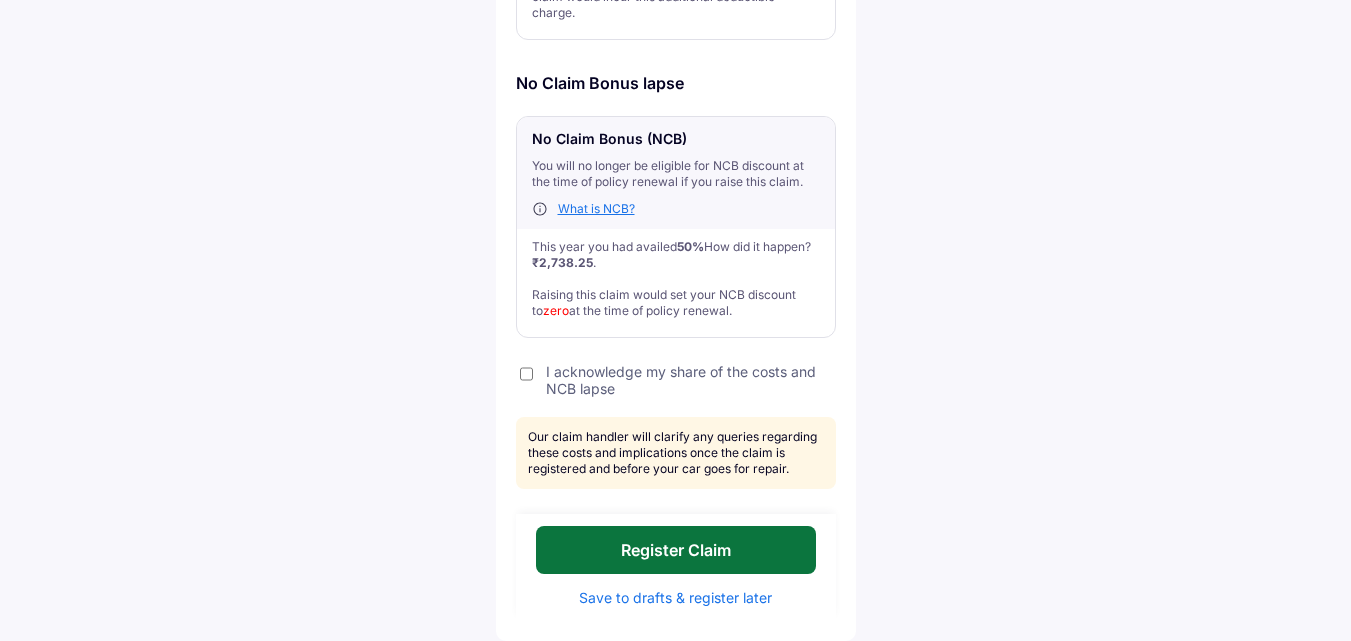 click on "Register Claim" at bounding box center [676, 550] 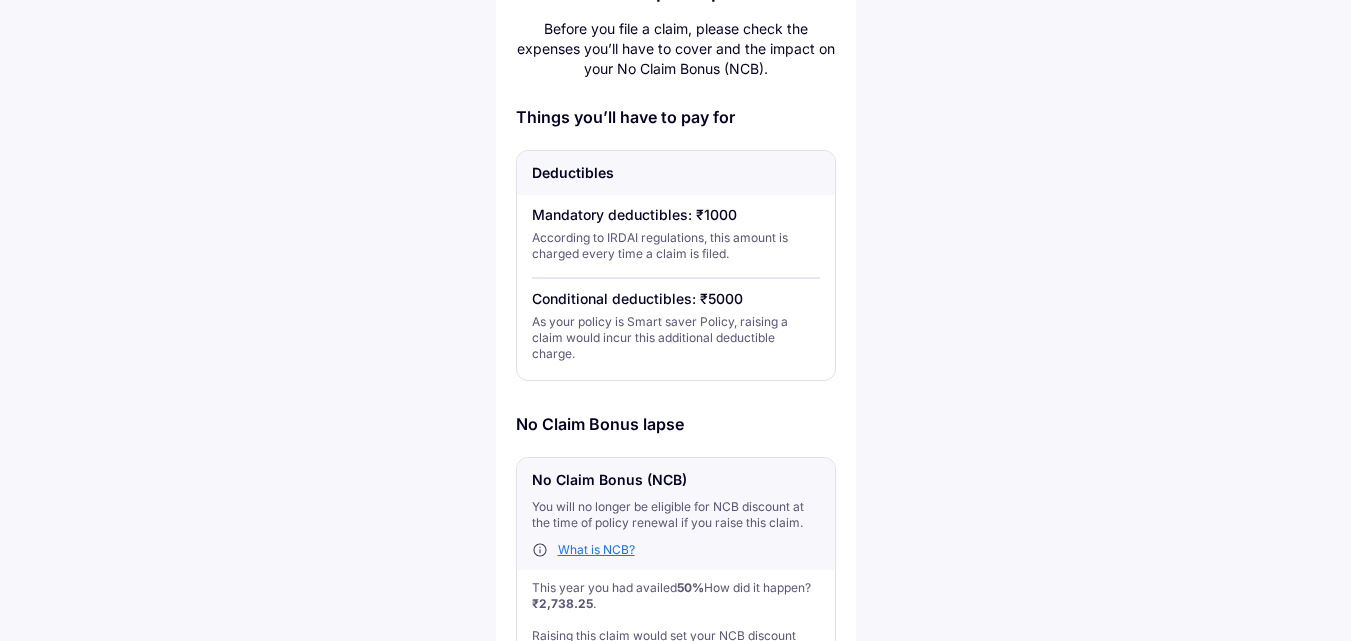 scroll, scrollTop: 177, scrollLeft: 0, axis: vertical 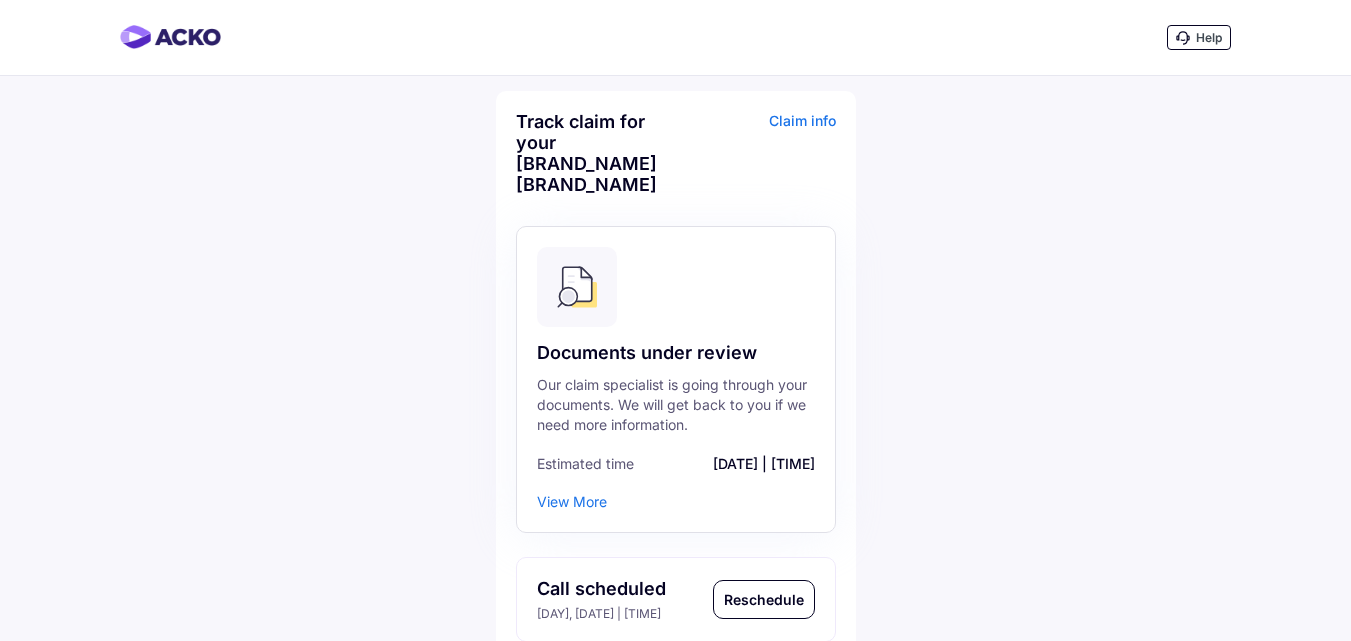 click on "Claim info" at bounding box center [758, 160] 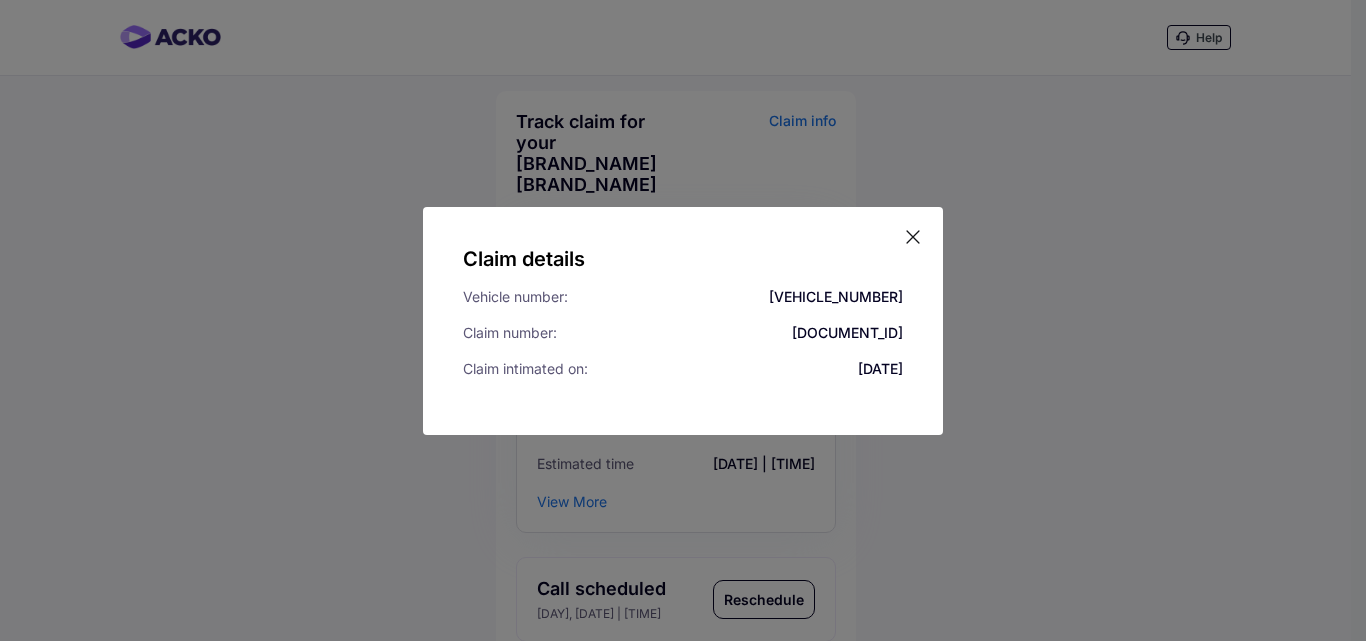 click at bounding box center [913, 237] 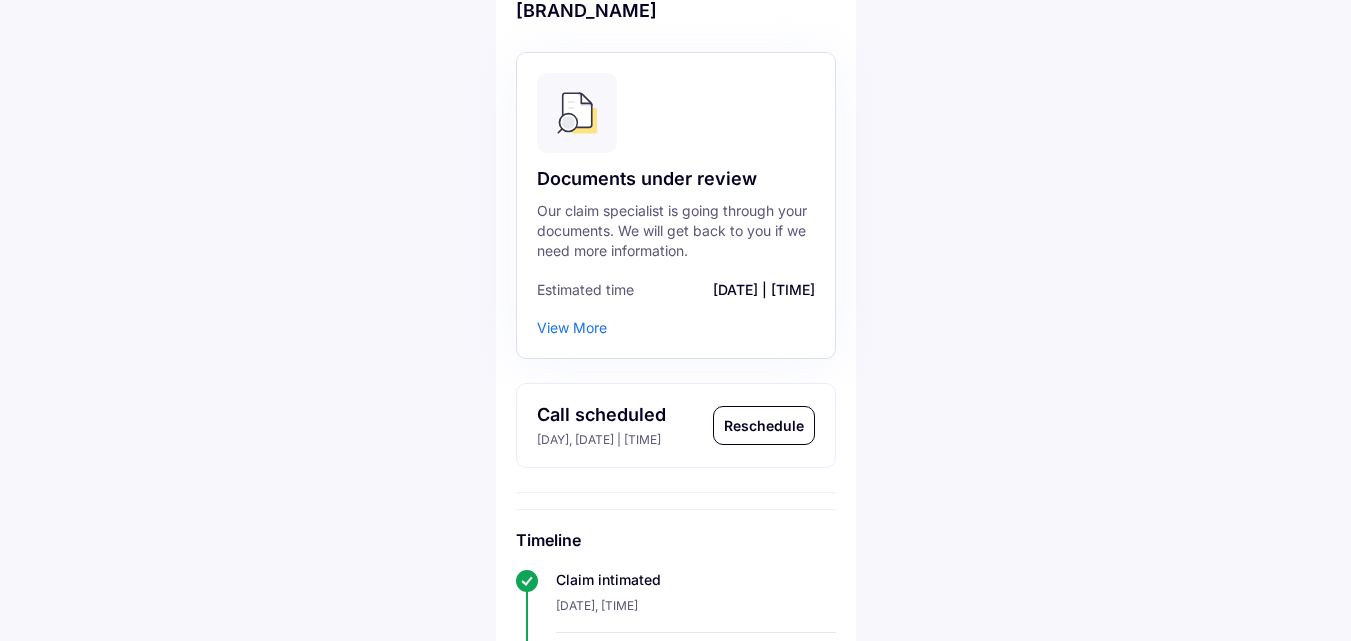 scroll, scrollTop: 474, scrollLeft: 0, axis: vertical 